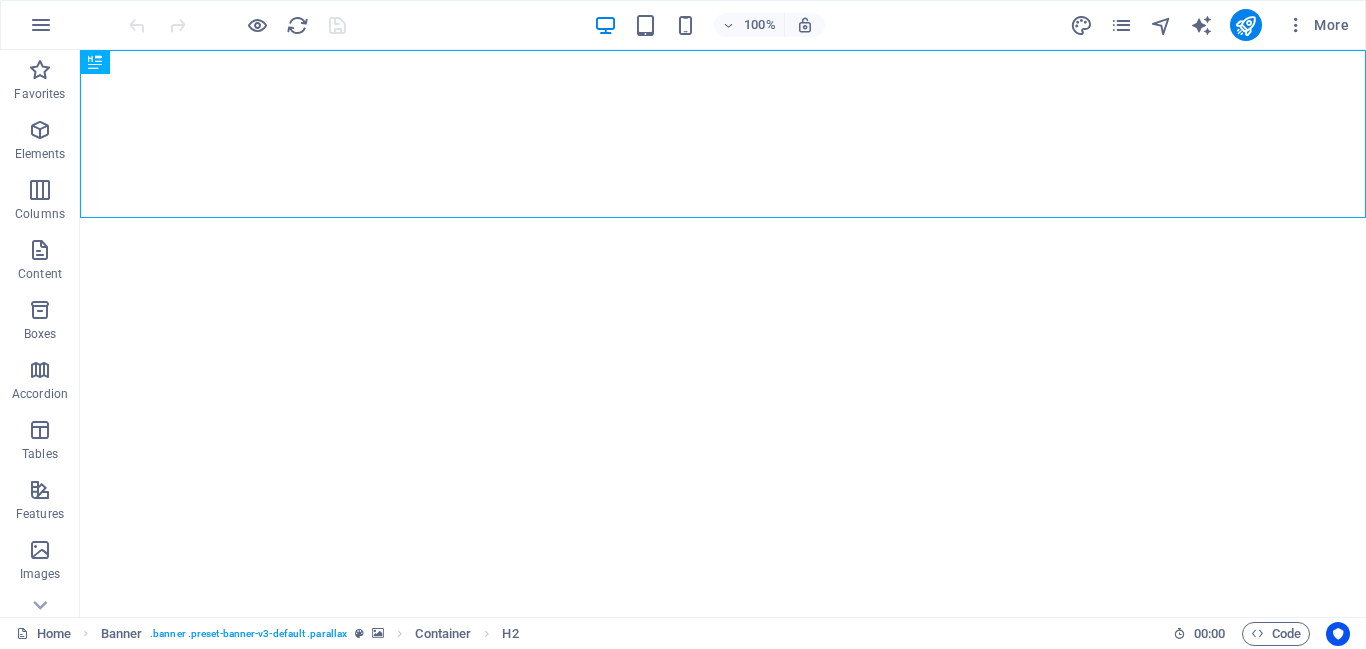 scroll, scrollTop: 0, scrollLeft: 0, axis: both 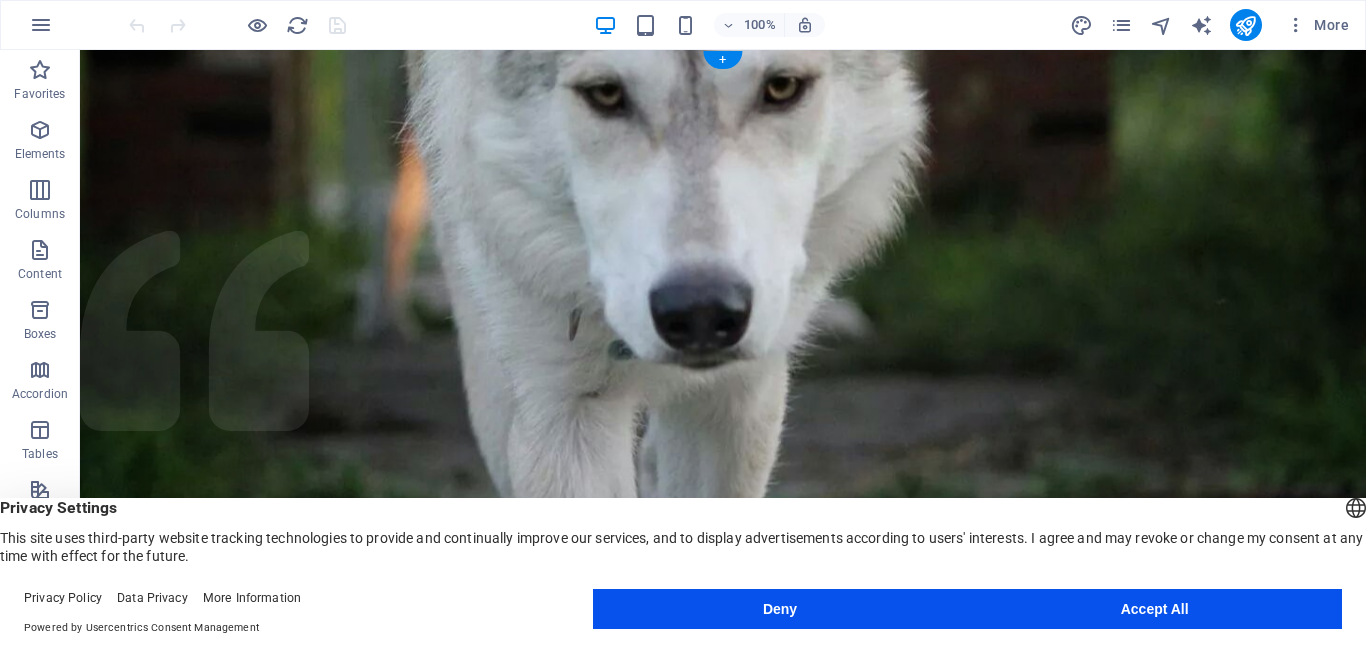 click at bounding box center (723, 319) 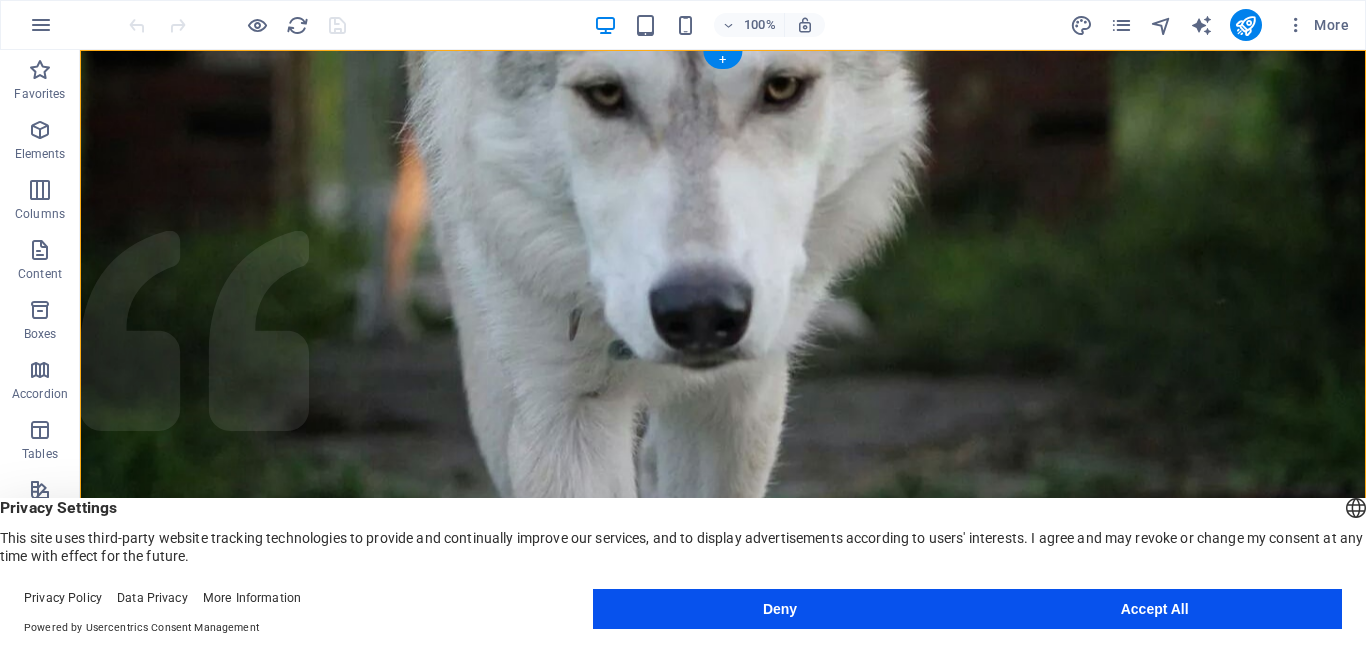 click at bounding box center [723, 319] 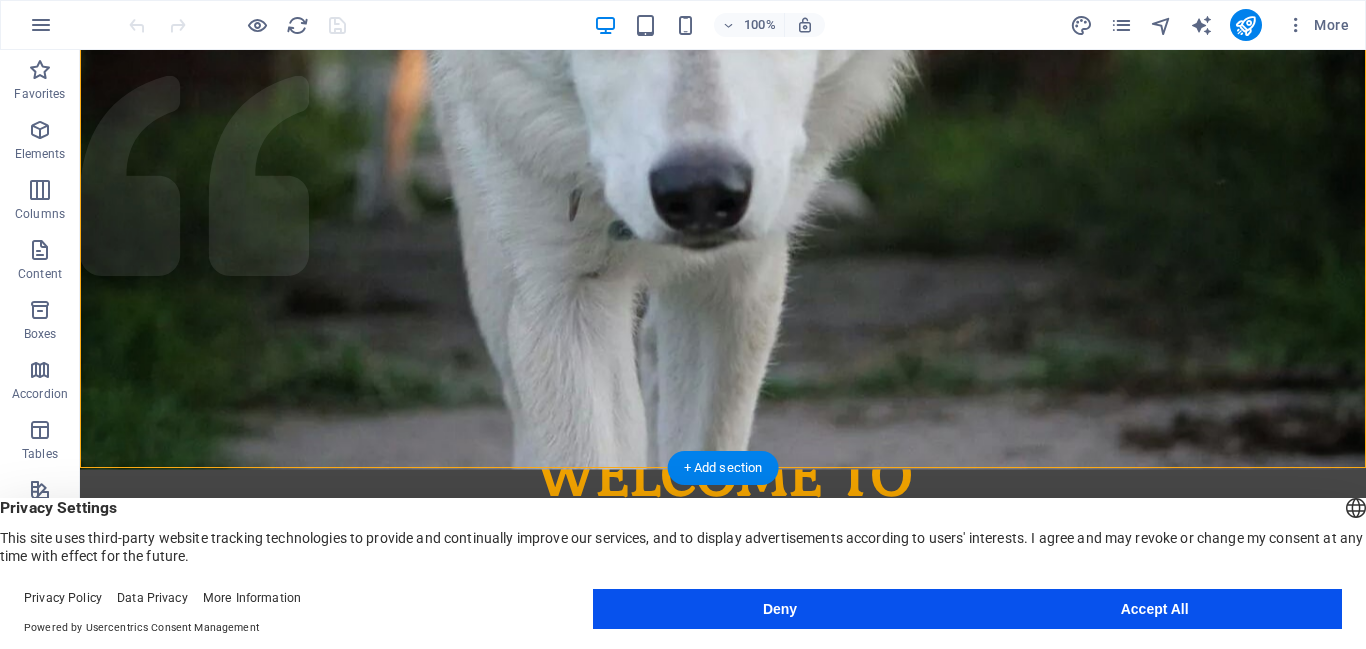 scroll, scrollTop: 0, scrollLeft: 0, axis: both 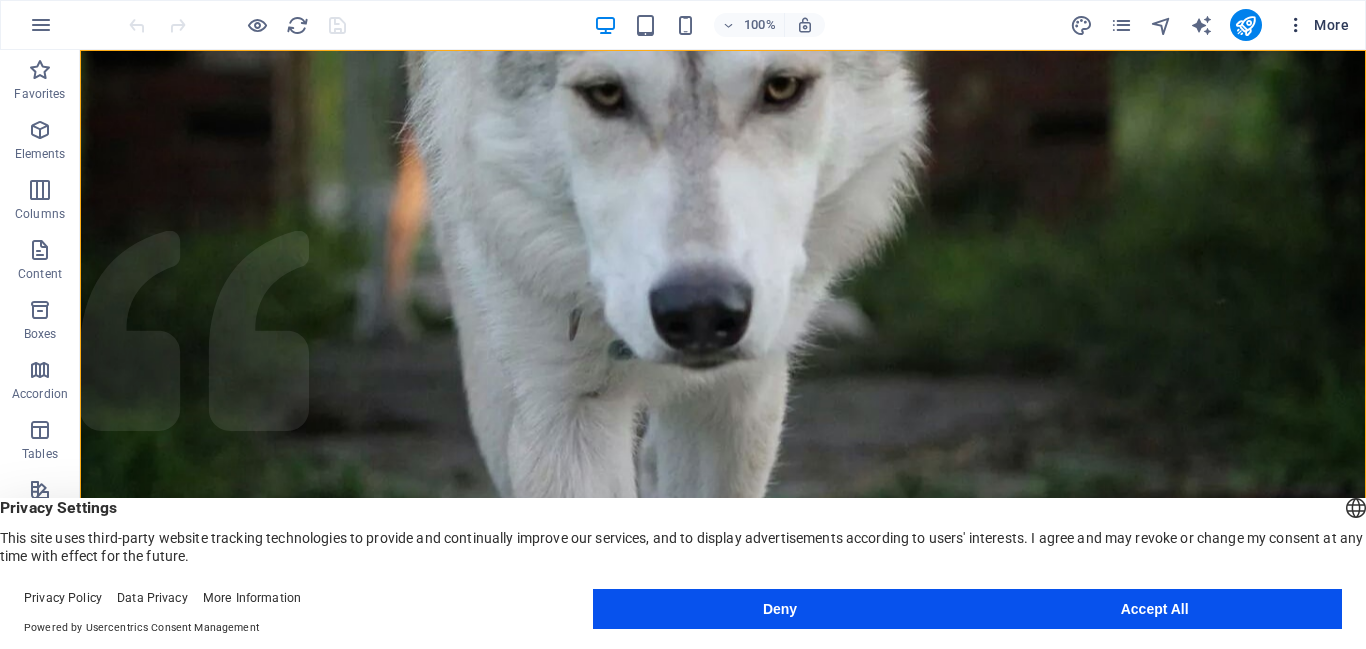 click on "More" at bounding box center (1317, 25) 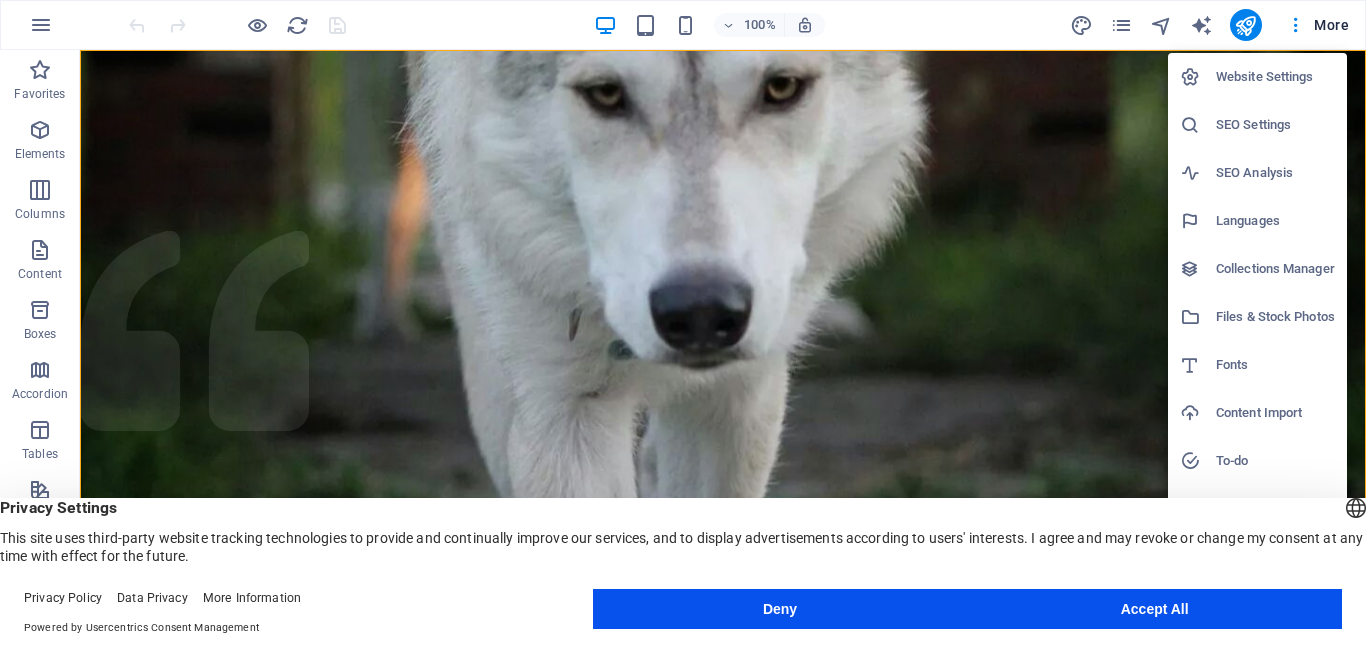 click at bounding box center (683, 324) 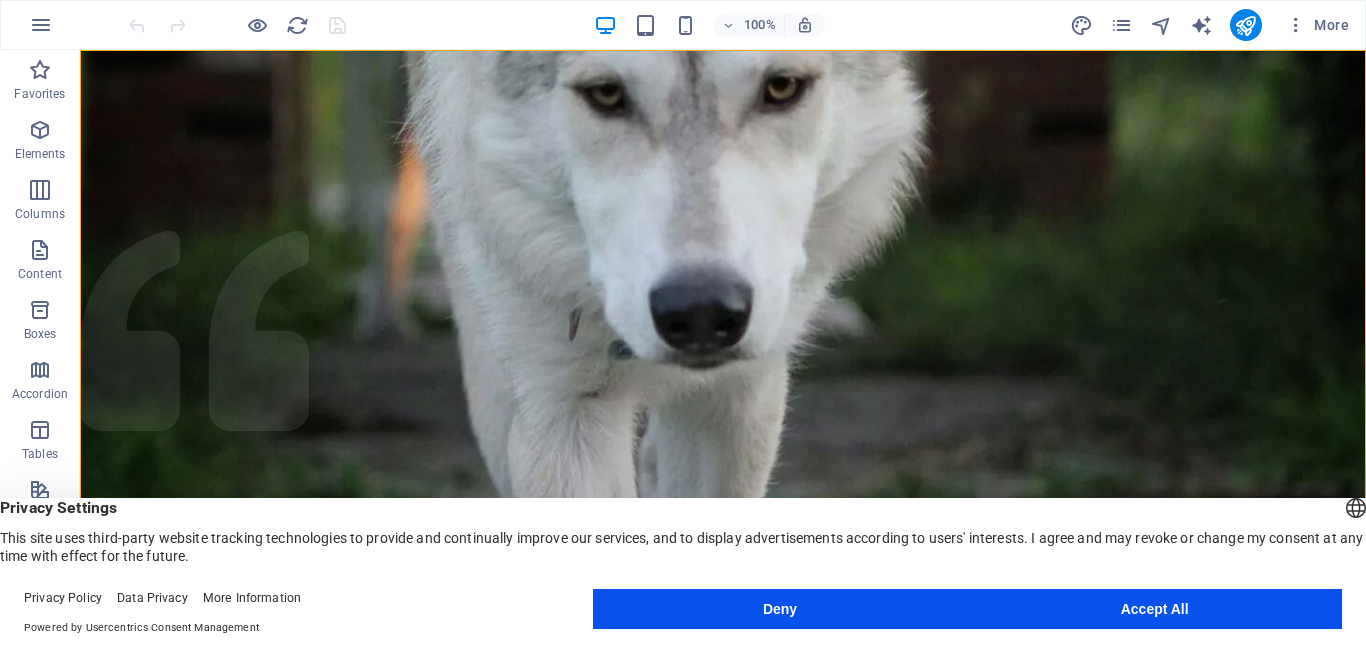 click at bounding box center (1296, 25) 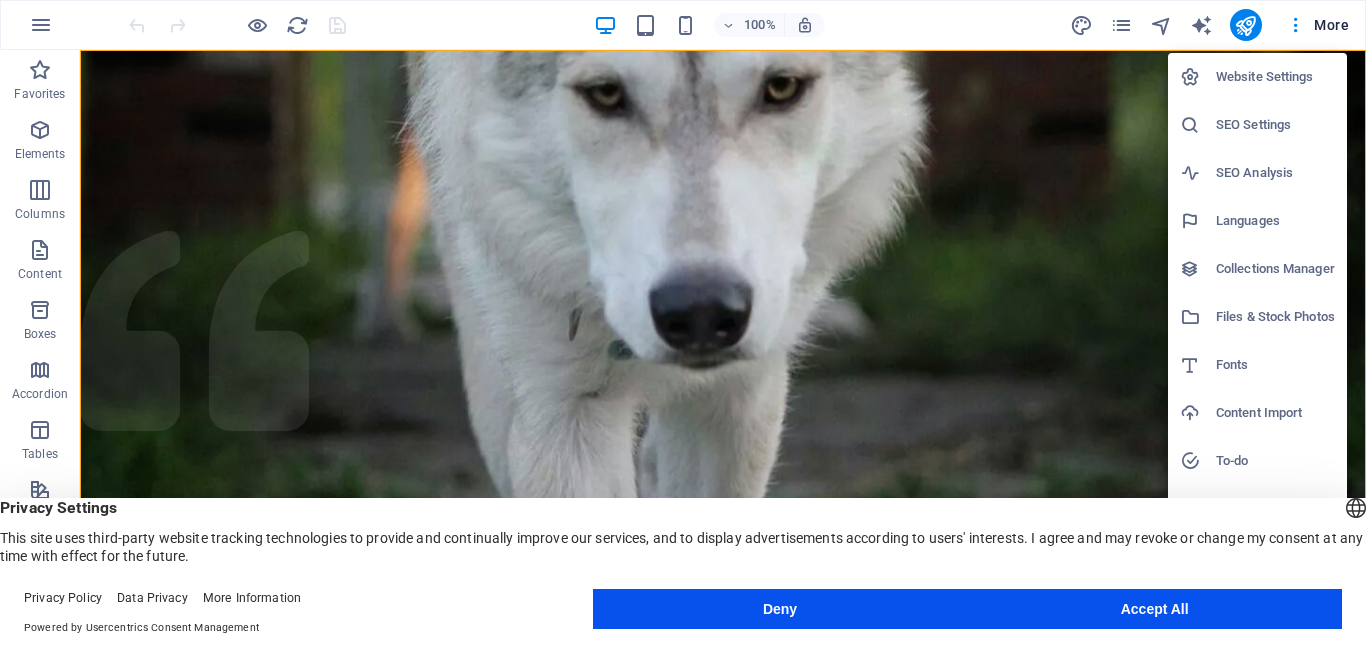 click at bounding box center (683, 324) 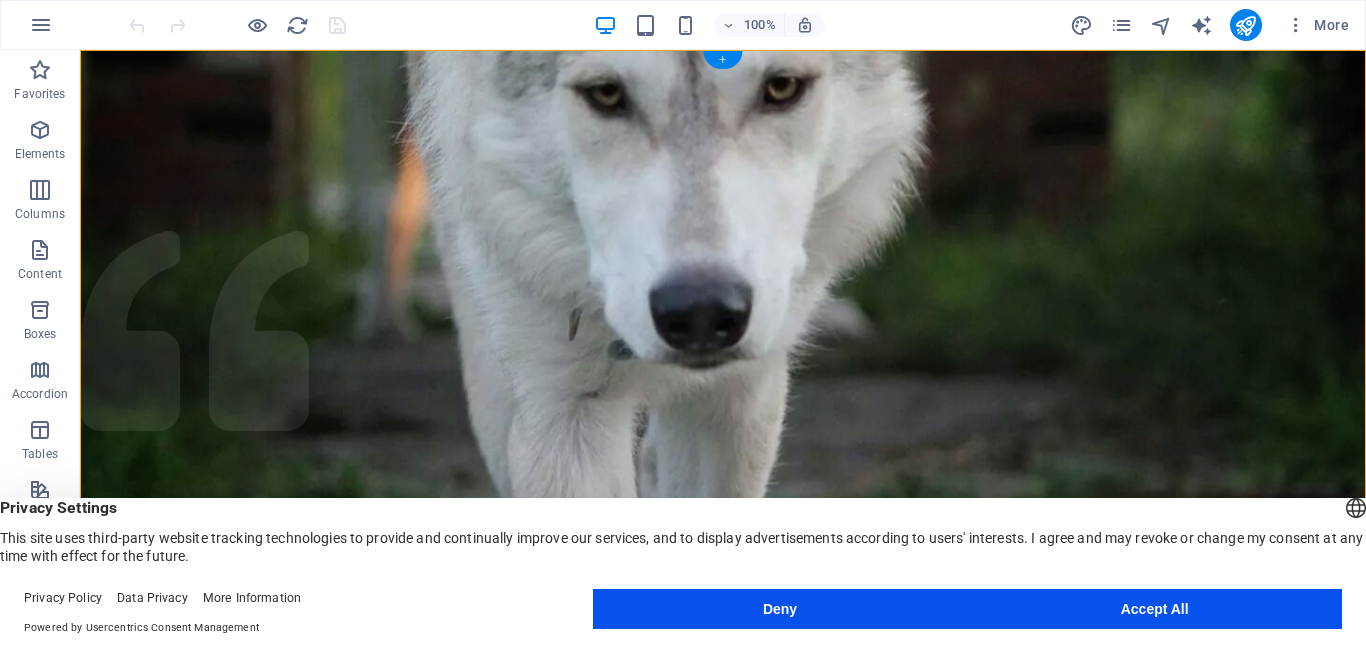 click on "+" at bounding box center (722, 60) 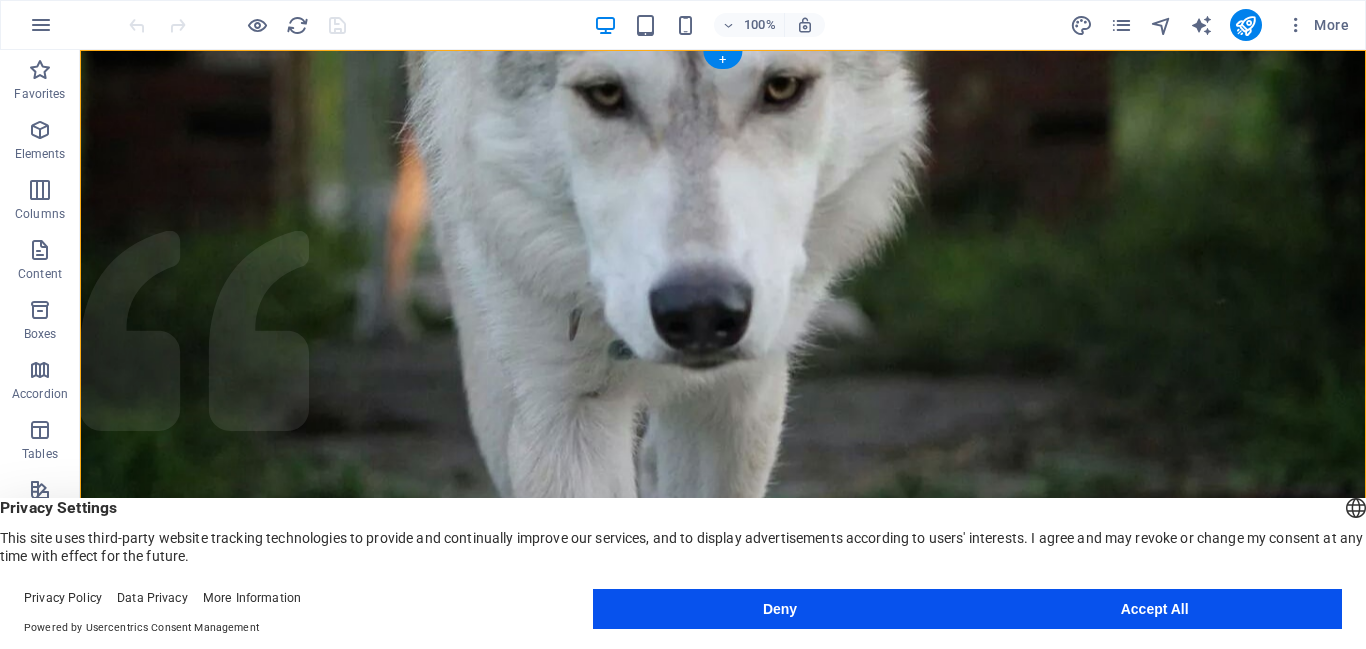 click on "WELCOME TO W.A.R.M RESCUE" at bounding box center [723, 673] 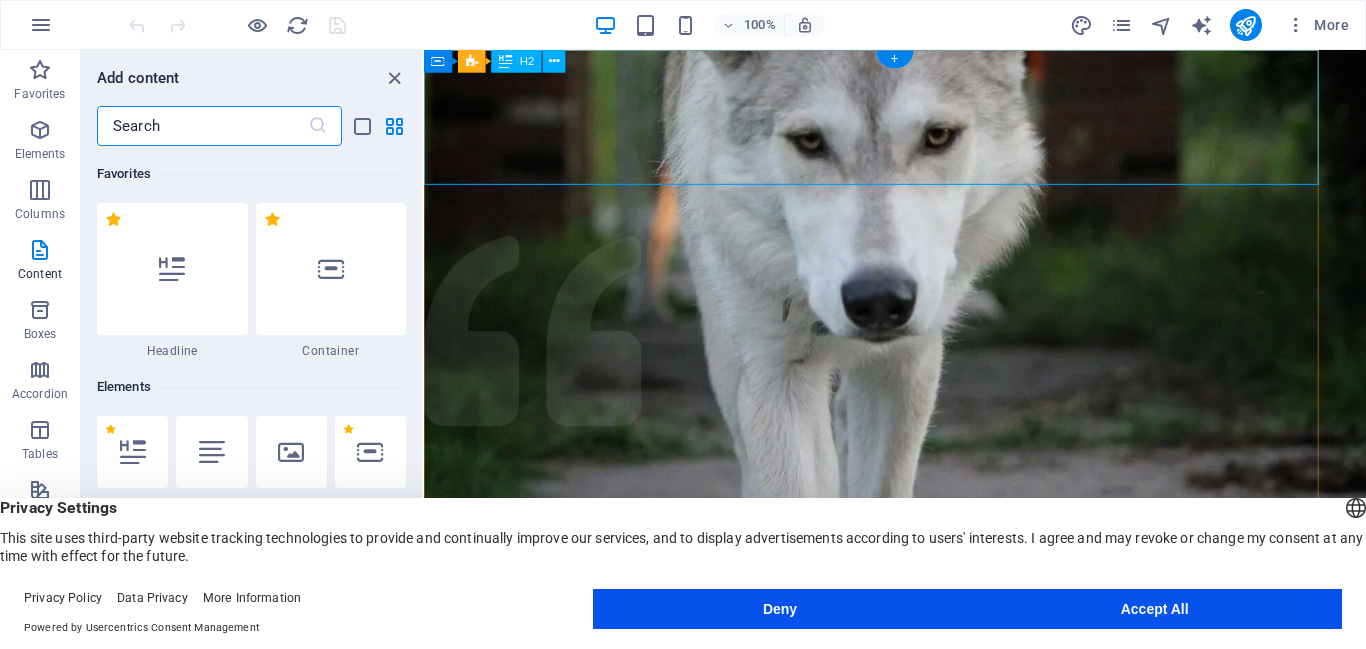 click on "WELCOME TO W.A.R.M RESCUE" at bounding box center [920, 660] 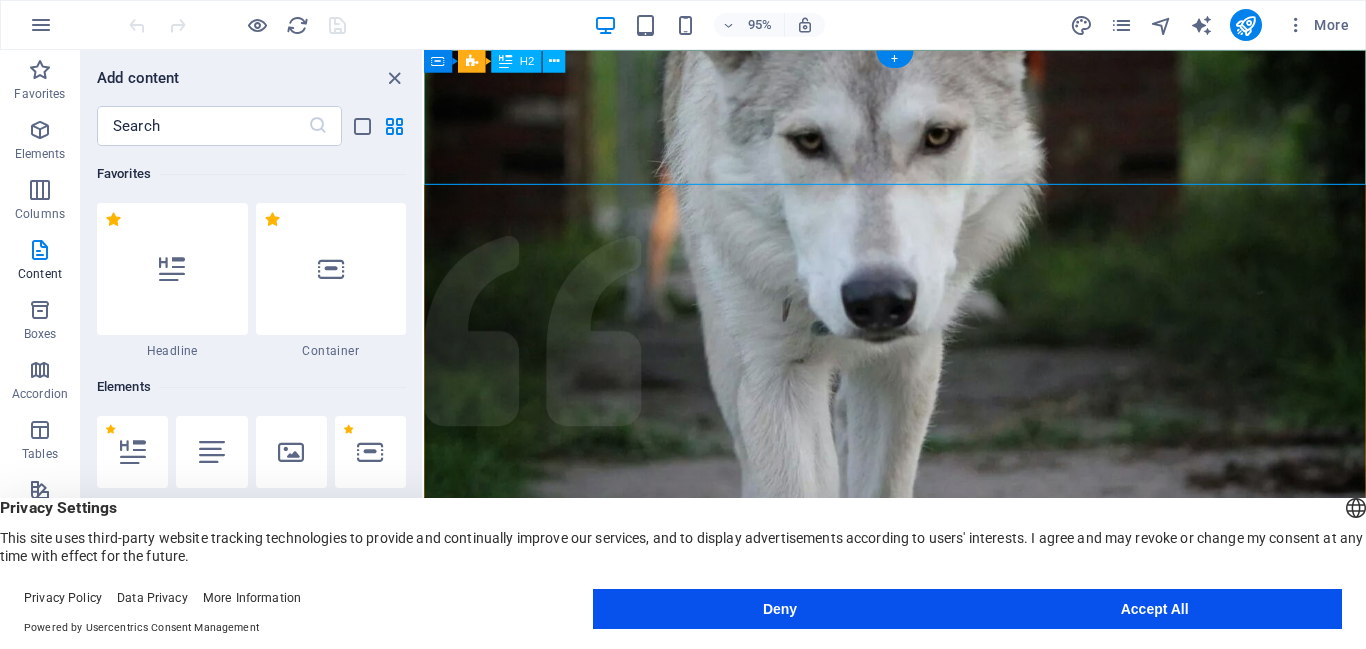 scroll, scrollTop: 3499, scrollLeft: 0, axis: vertical 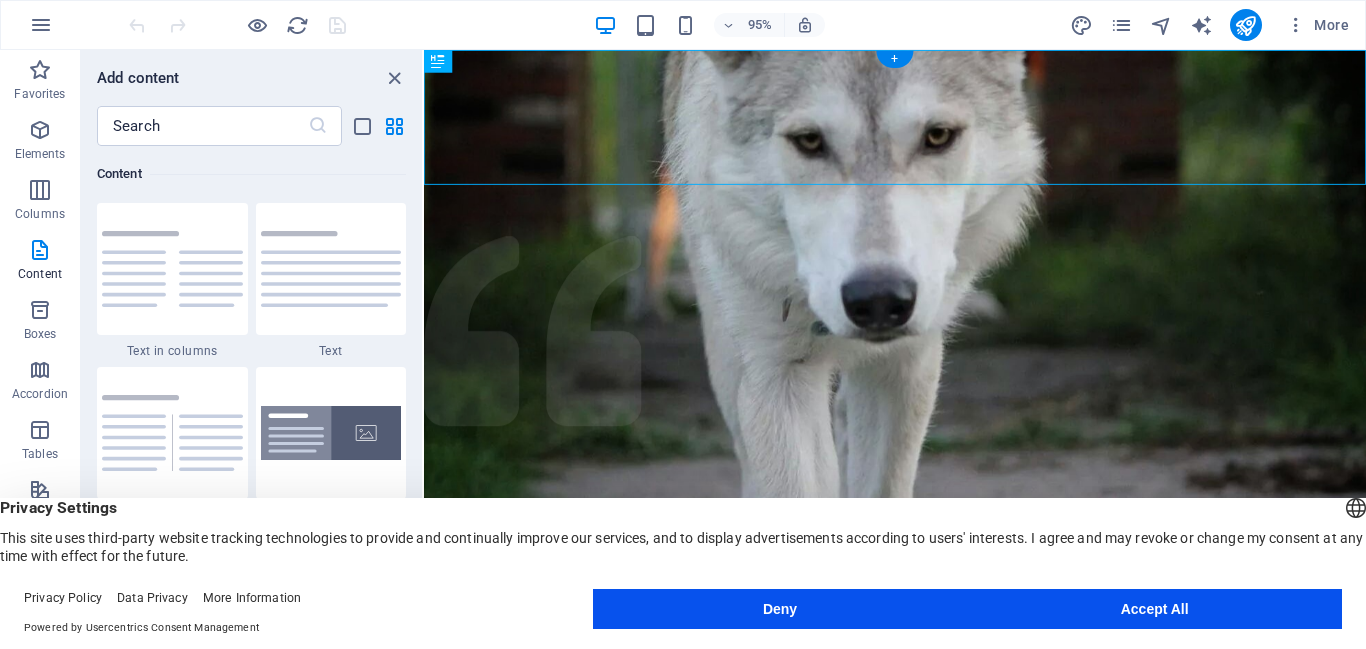 click at bounding box center (920, 319) 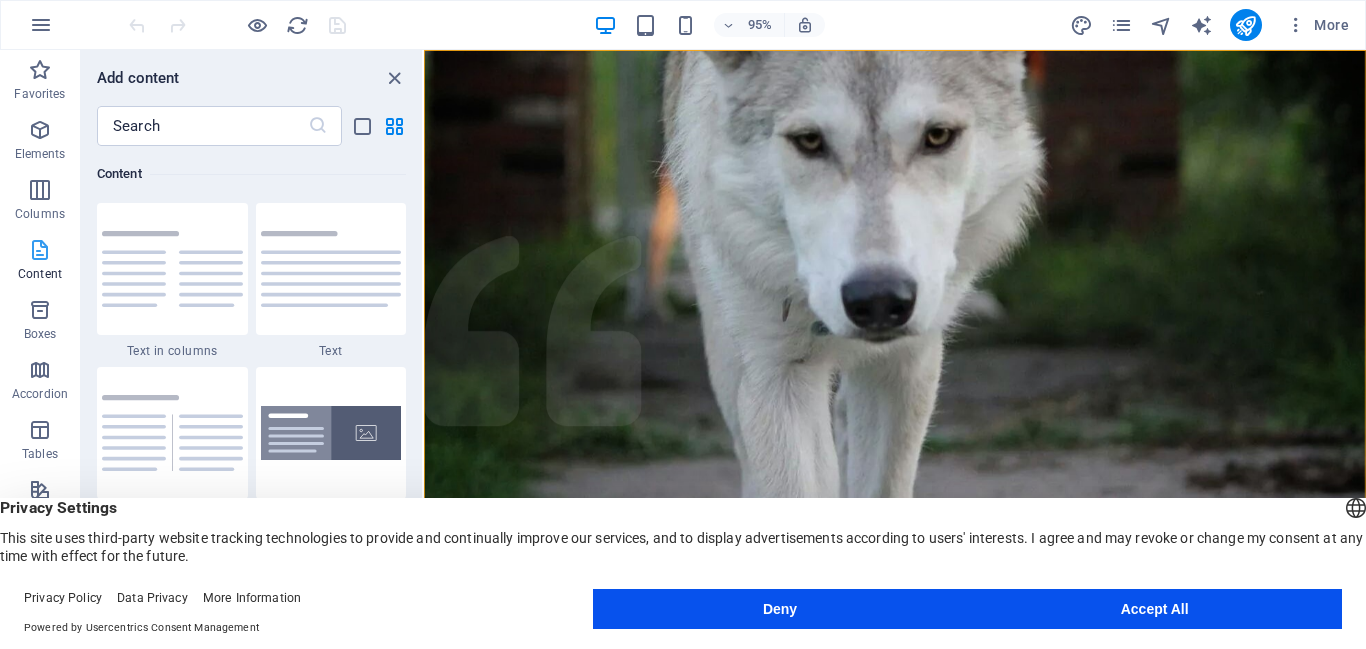 click on "Content" at bounding box center [40, 274] 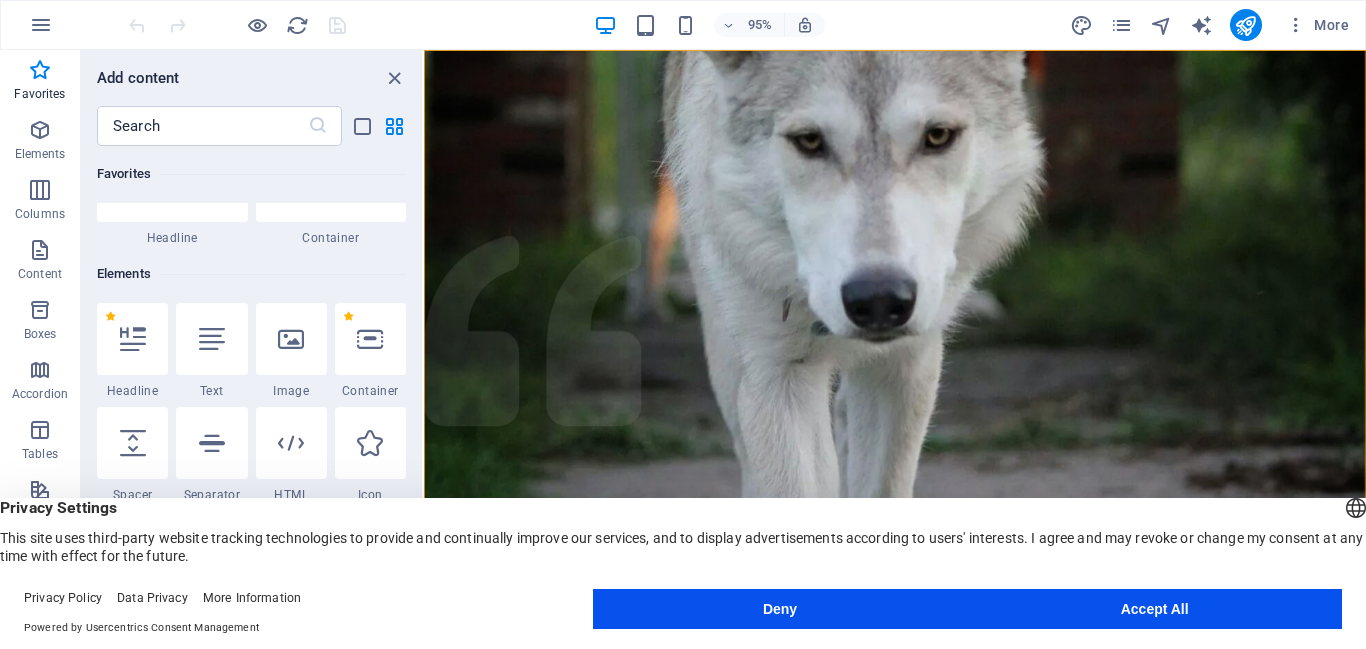 scroll, scrollTop: 114, scrollLeft: 0, axis: vertical 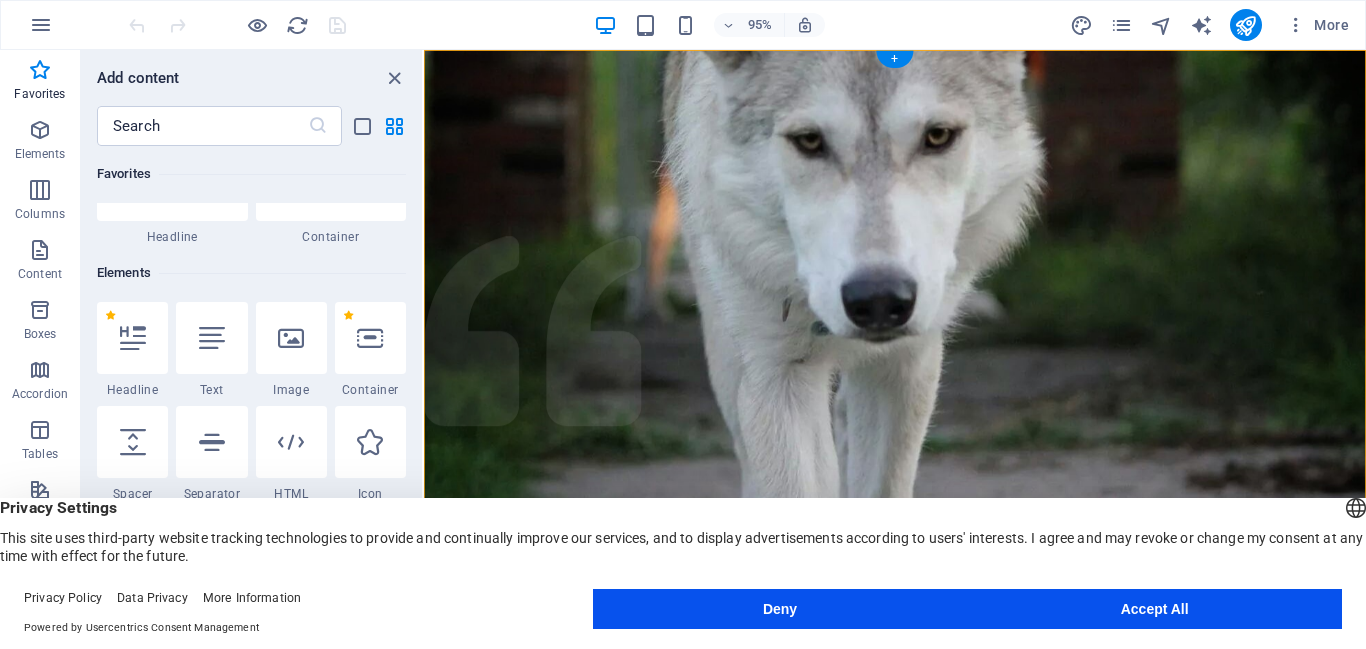 click at bounding box center (920, 319) 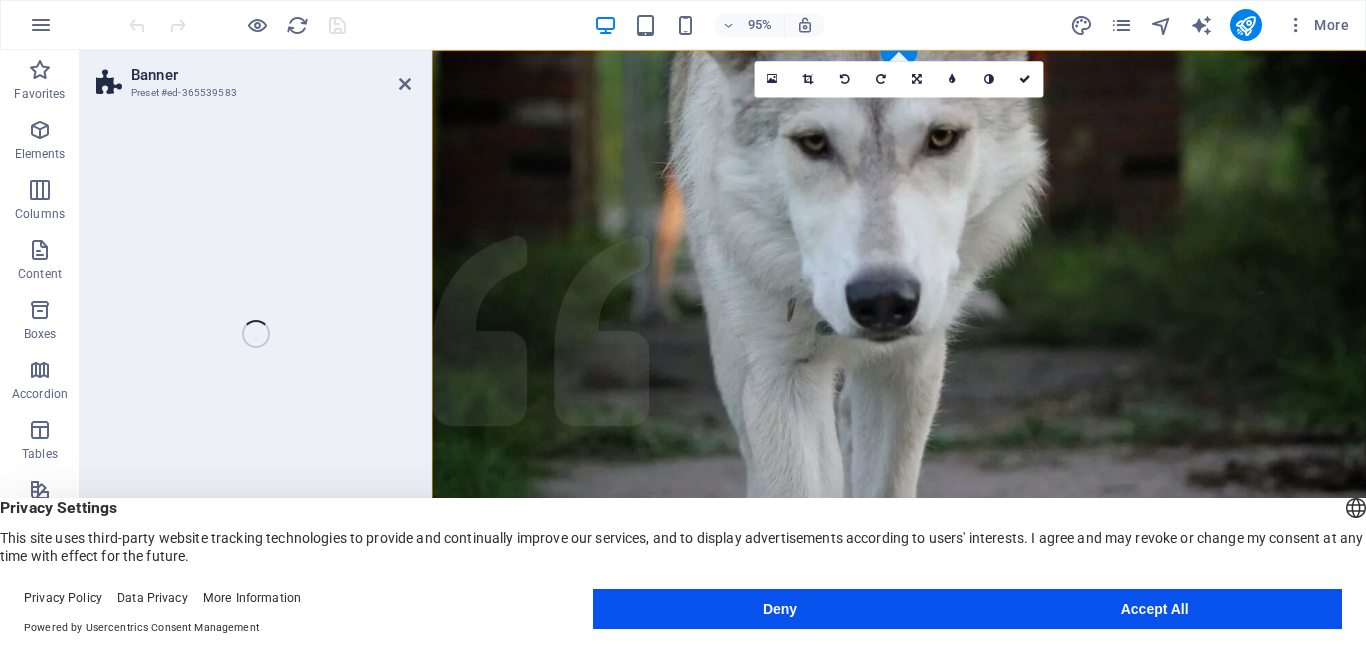 select on "vh" 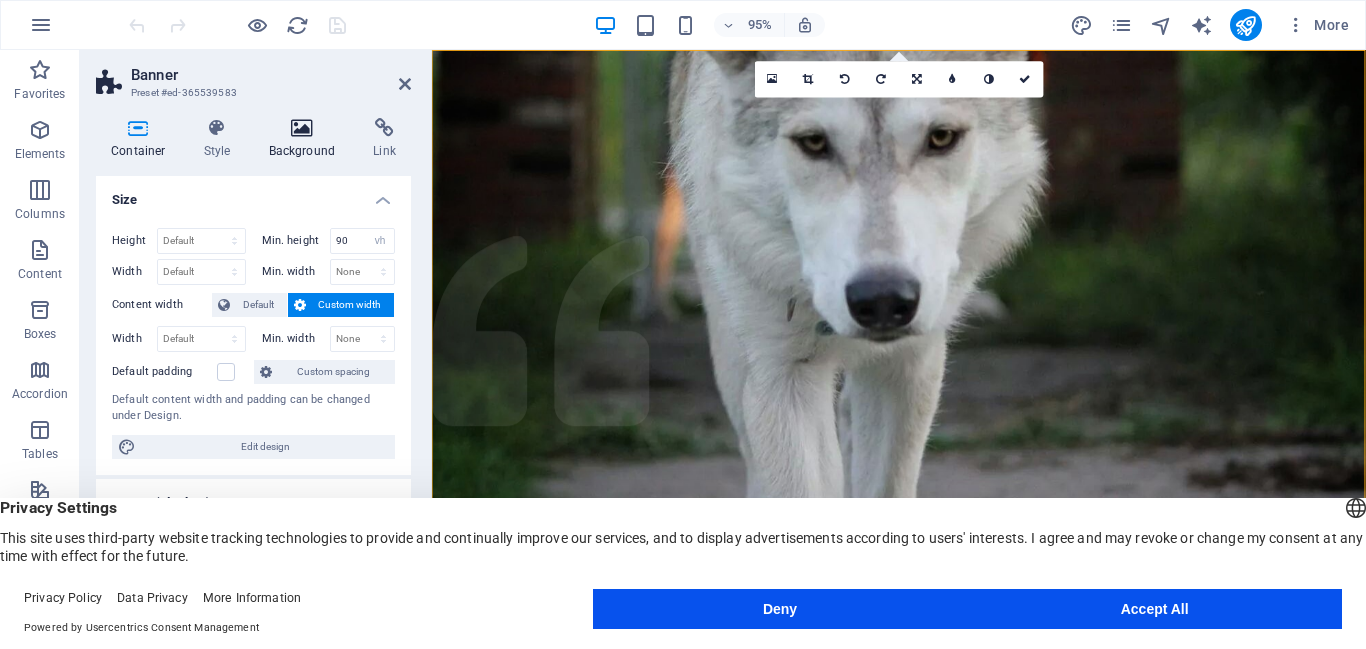 click at bounding box center (302, 128) 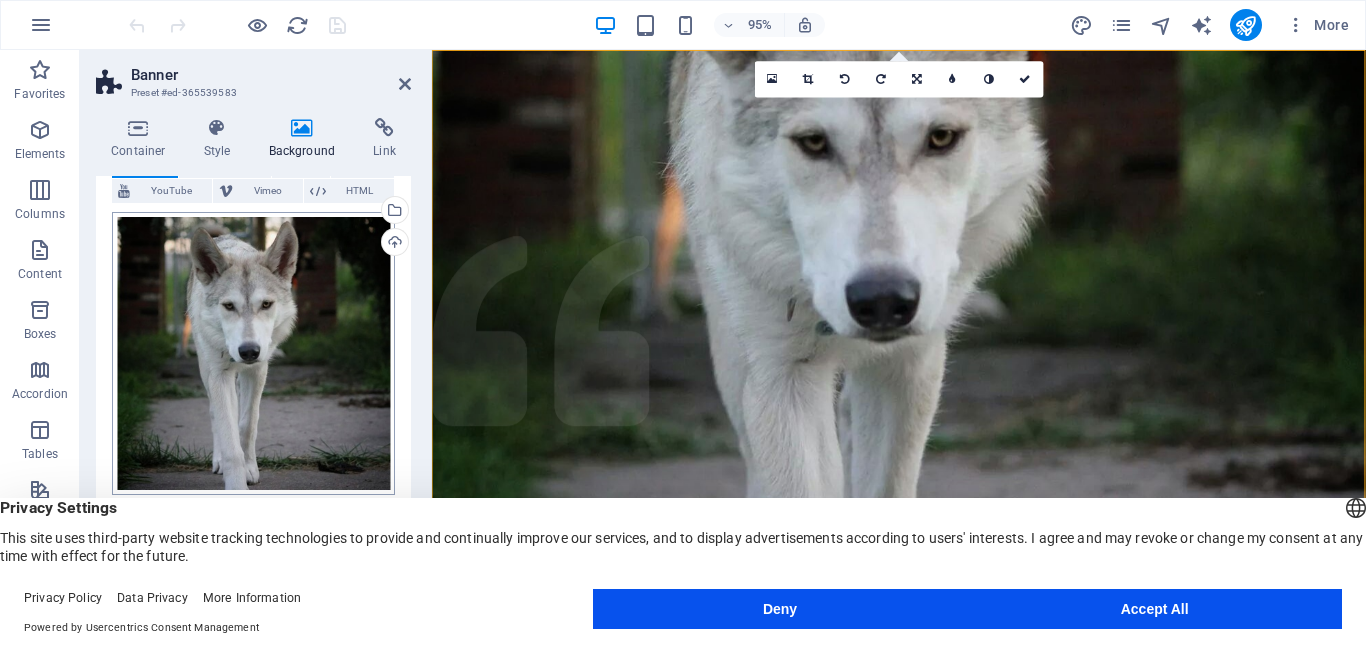 scroll, scrollTop: 134, scrollLeft: 0, axis: vertical 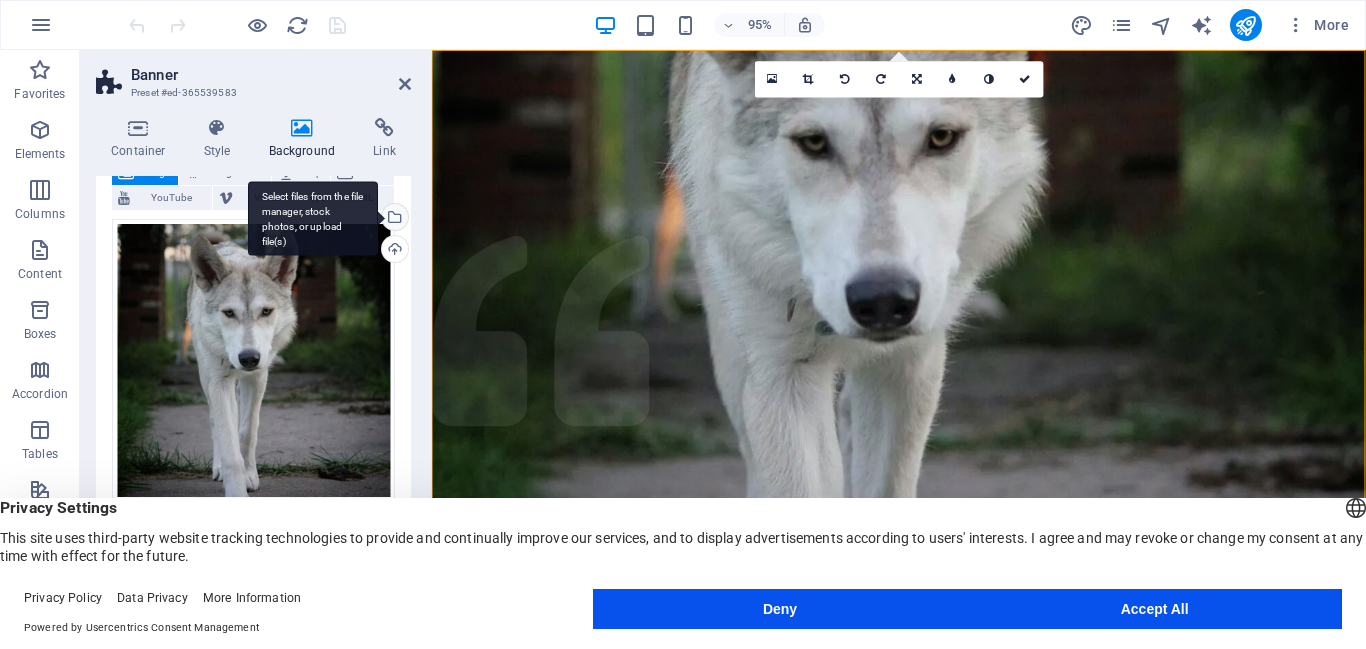 click on "Select files from the file manager, stock photos, or upload file(s)" at bounding box center (393, 219) 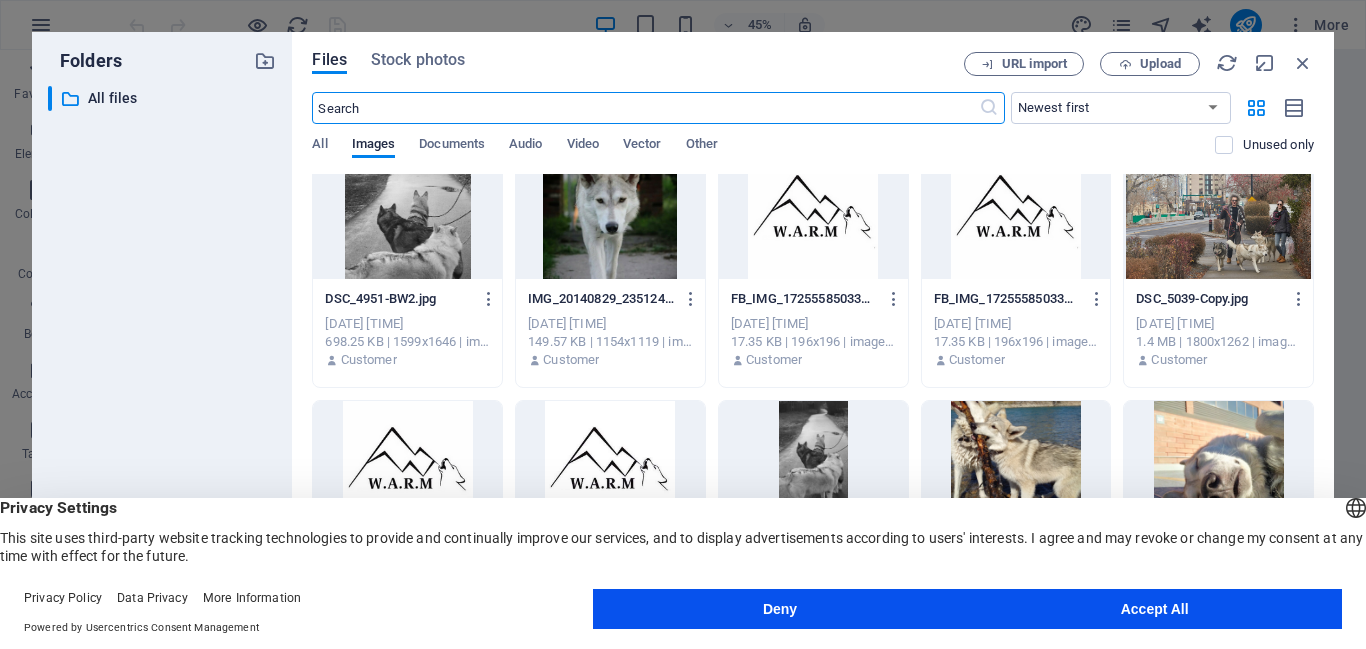 scroll, scrollTop: 0, scrollLeft: 0, axis: both 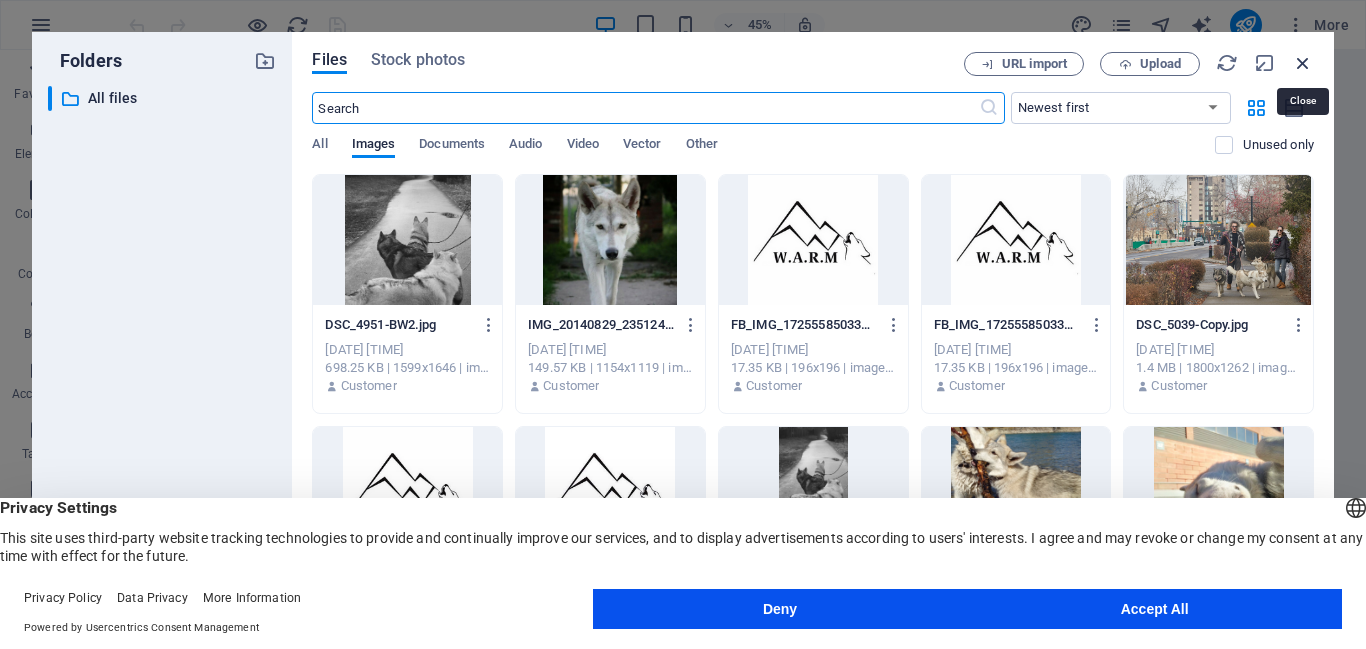 click at bounding box center [1303, 63] 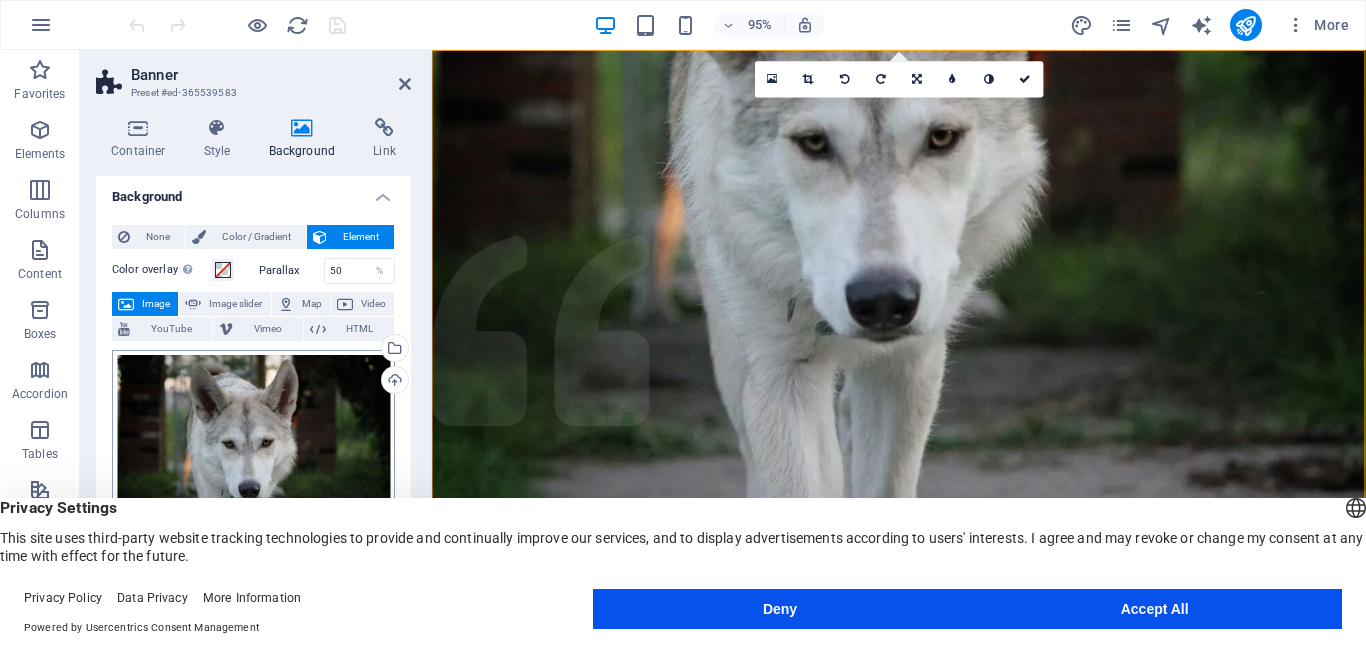 scroll, scrollTop: 0, scrollLeft: 0, axis: both 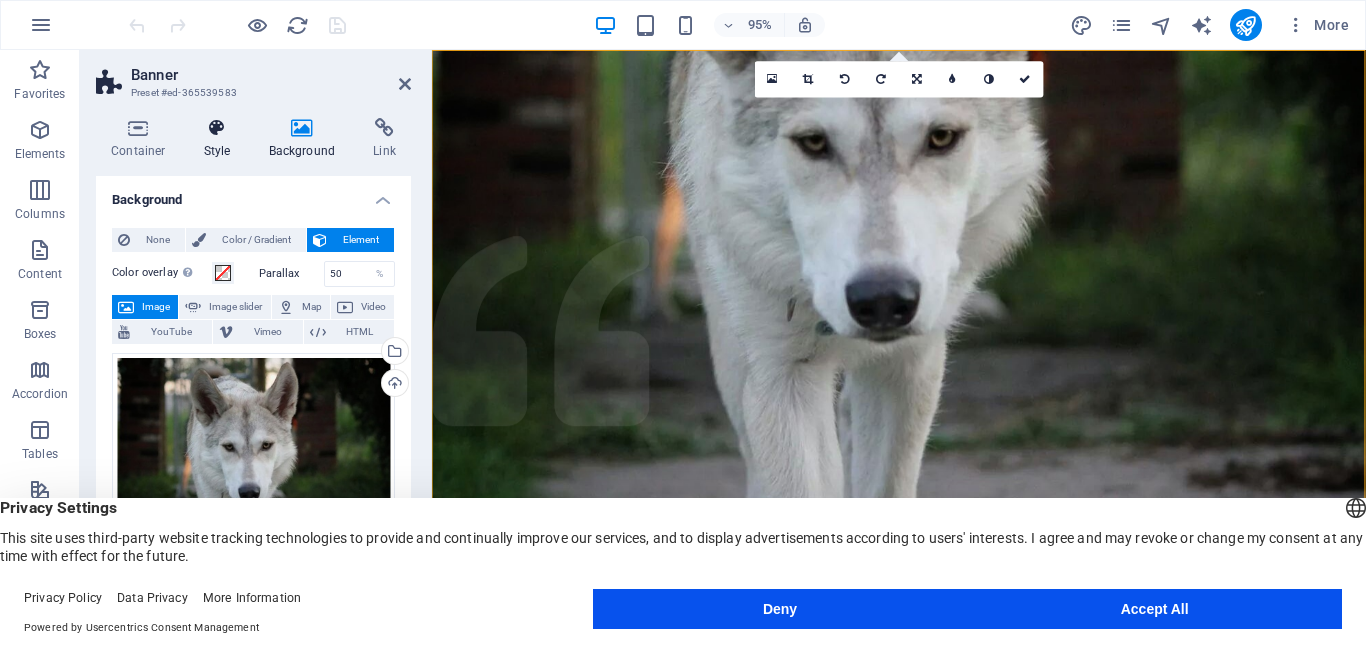 click on "Style" at bounding box center [221, 139] 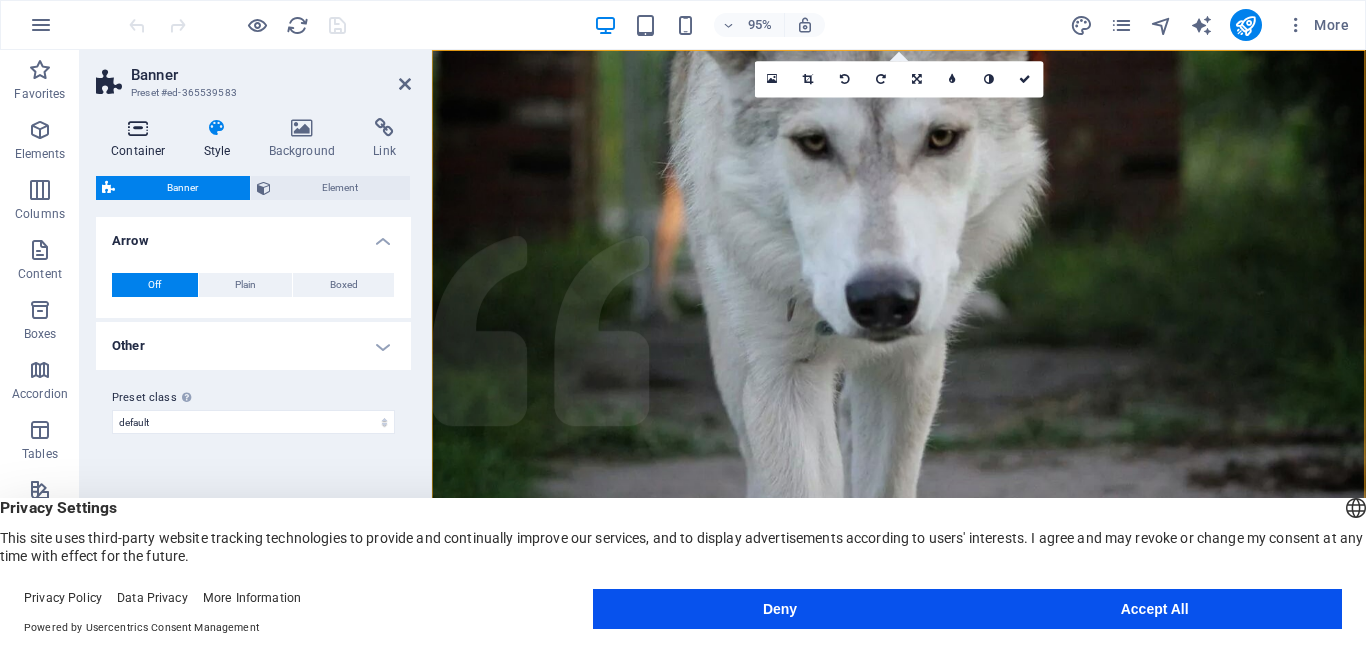 click on "Container" at bounding box center (142, 139) 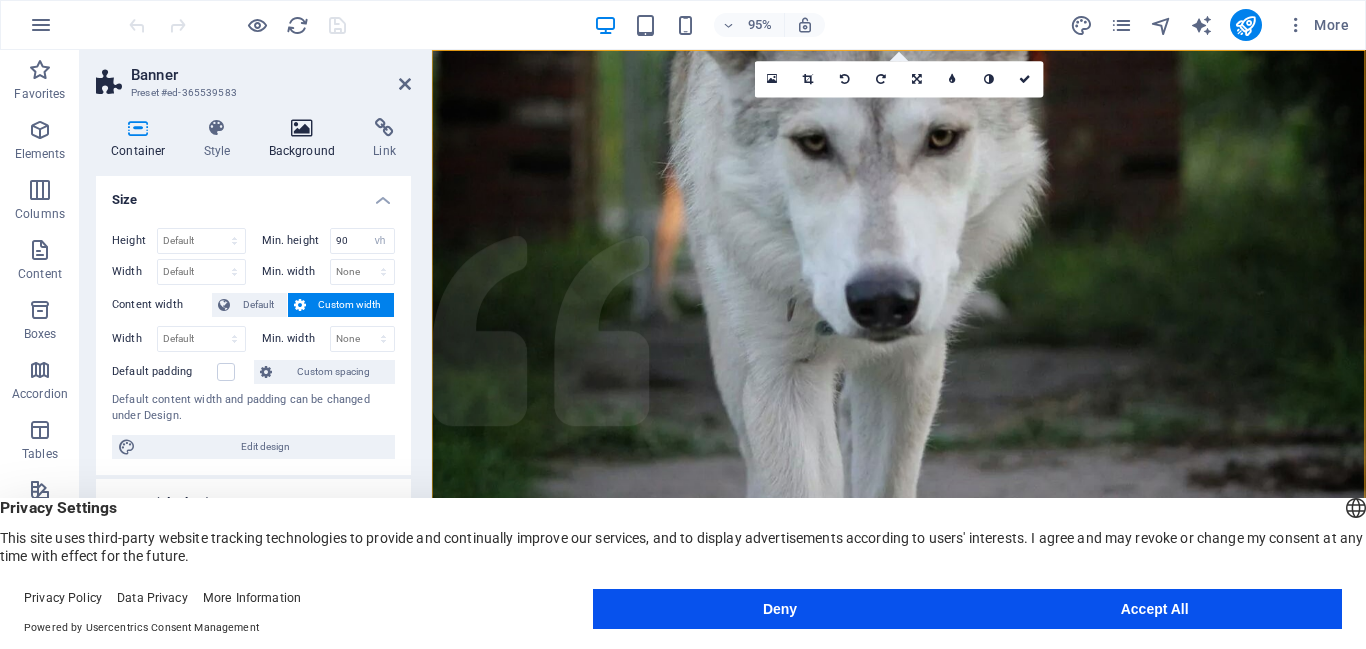 click on "Background" at bounding box center (306, 139) 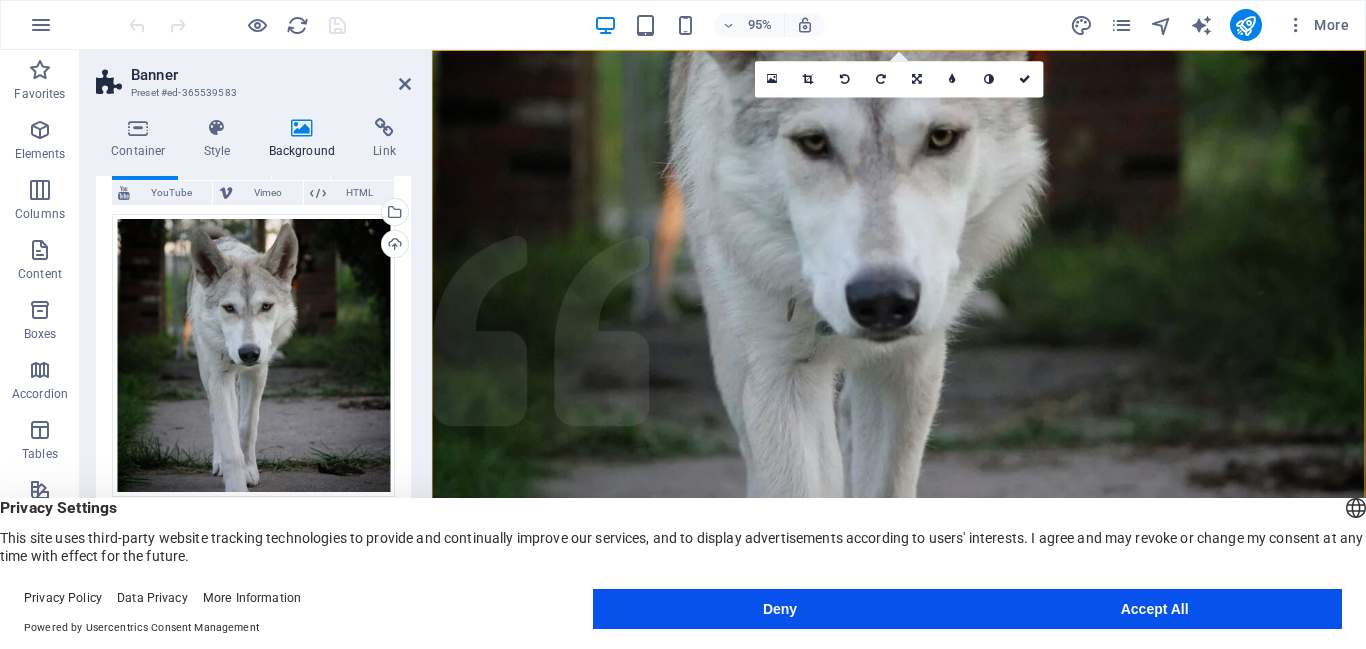 scroll, scrollTop: 138, scrollLeft: 0, axis: vertical 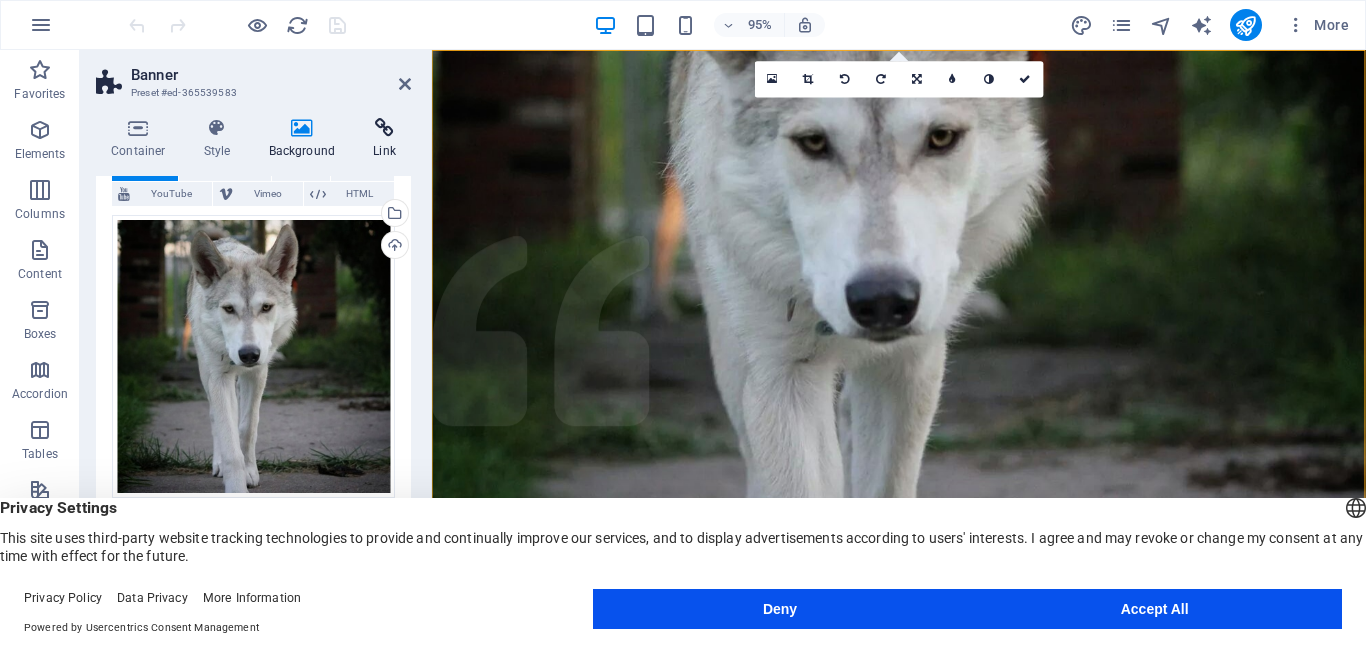 click on "Link" at bounding box center (384, 139) 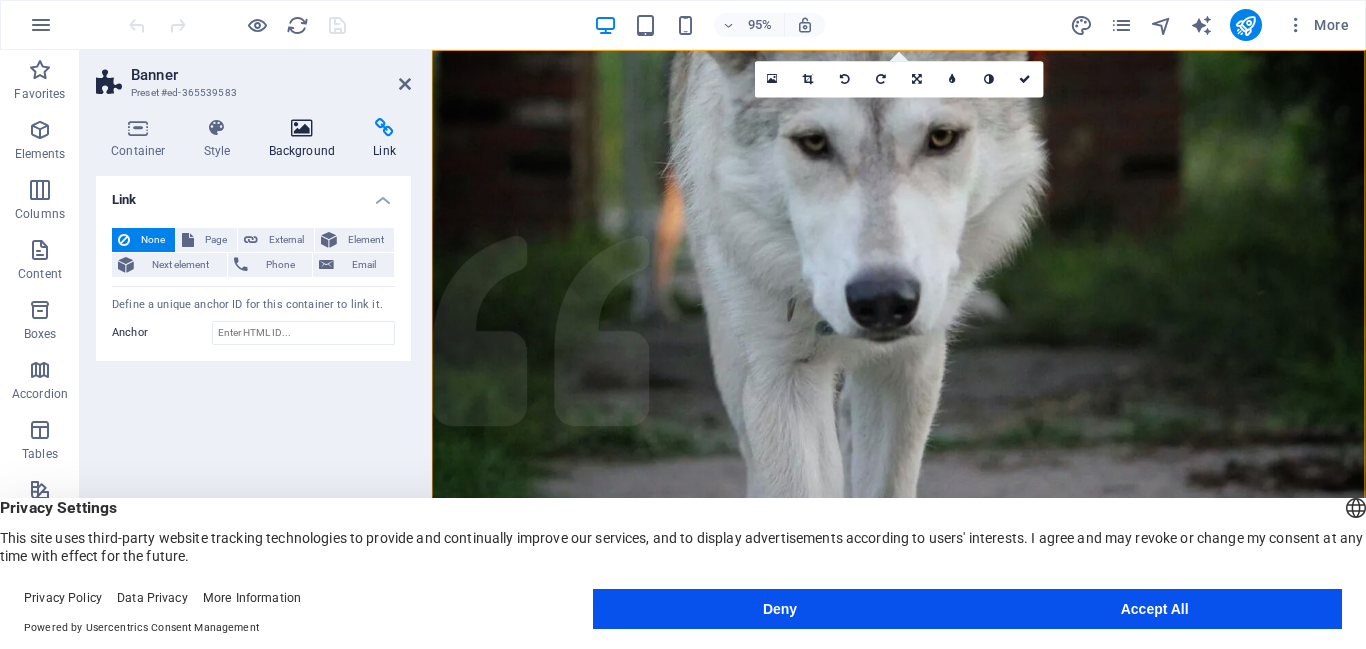 click at bounding box center (302, 128) 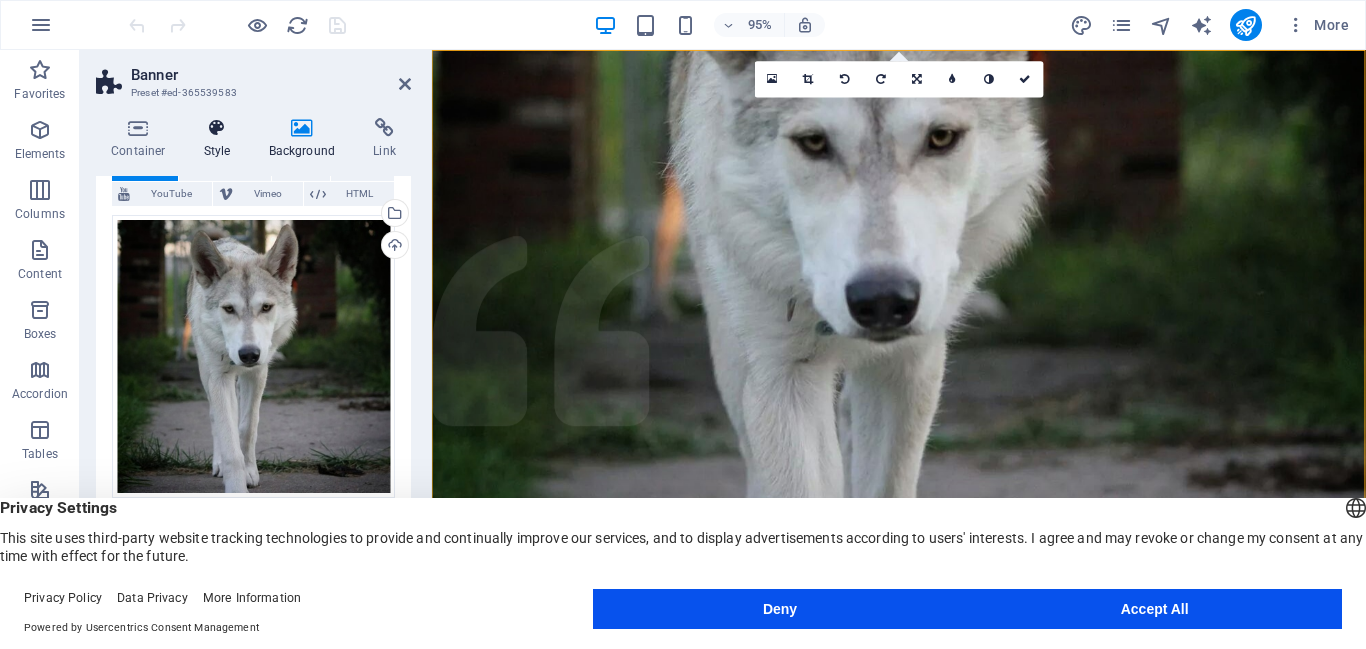 click on "Style" at bounding box center [221, 139] 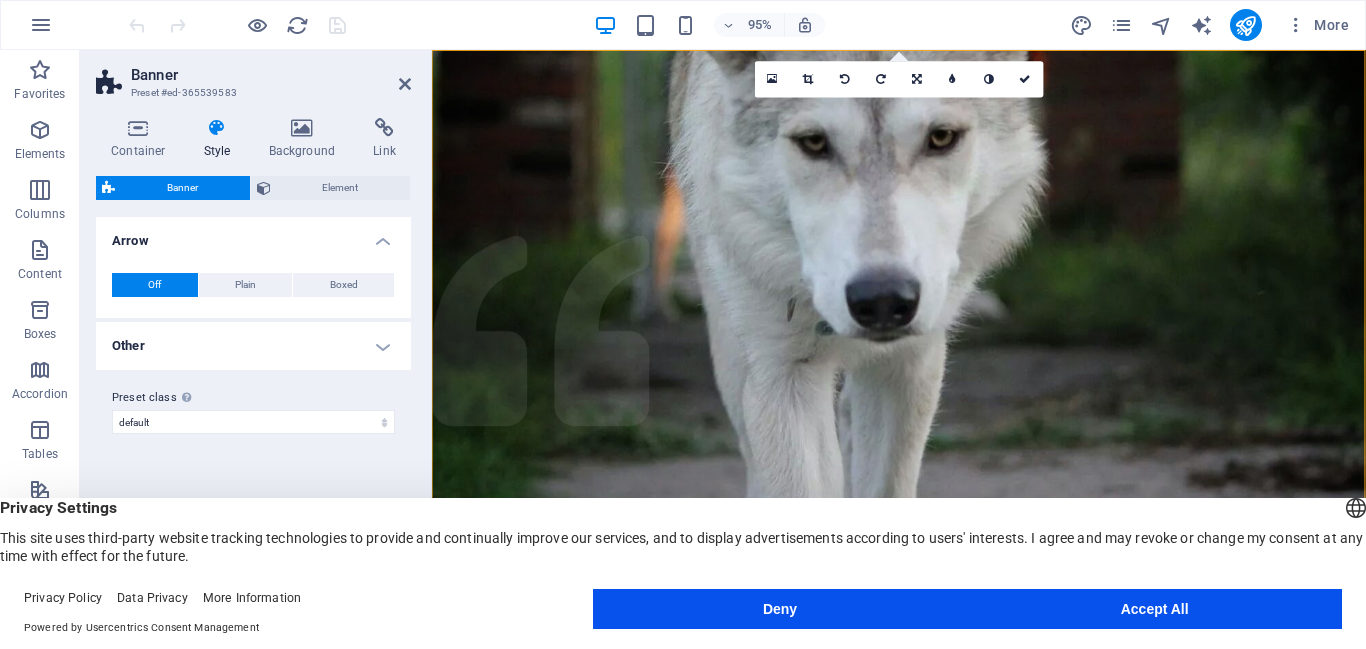 click on "Banner" at bounding box center [182, 188] 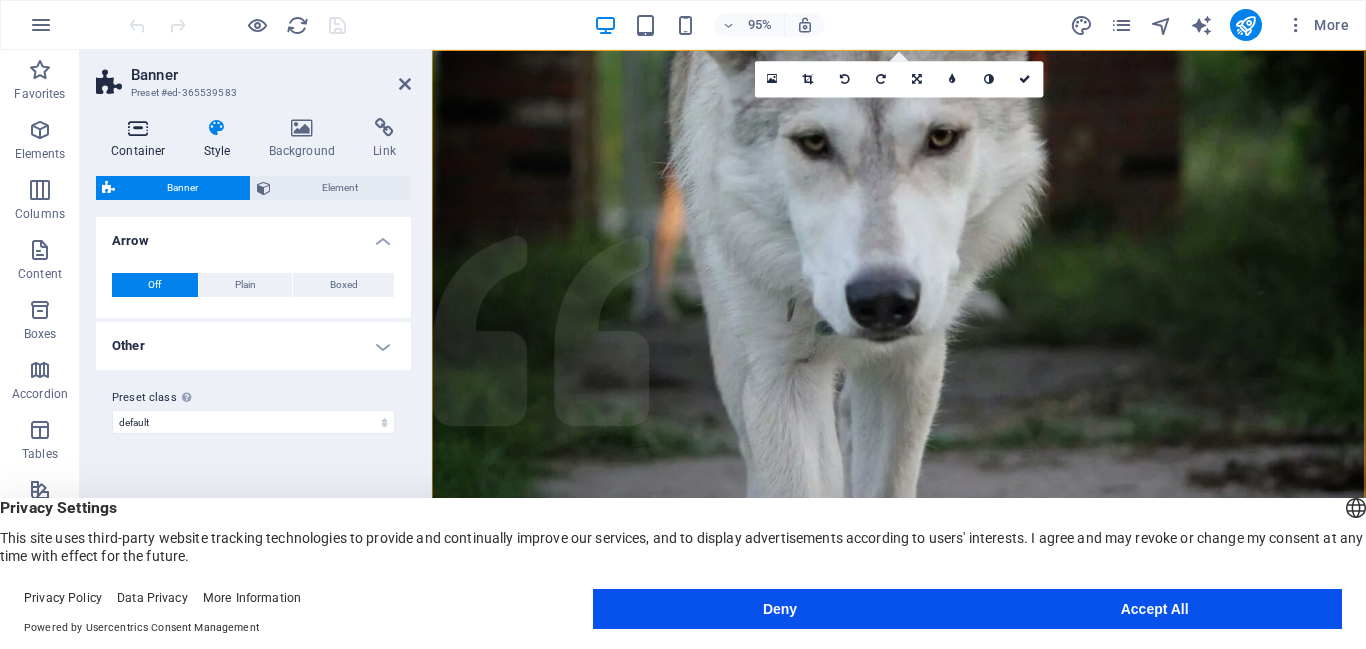 click on "Container" at bounding box center [142, 139] 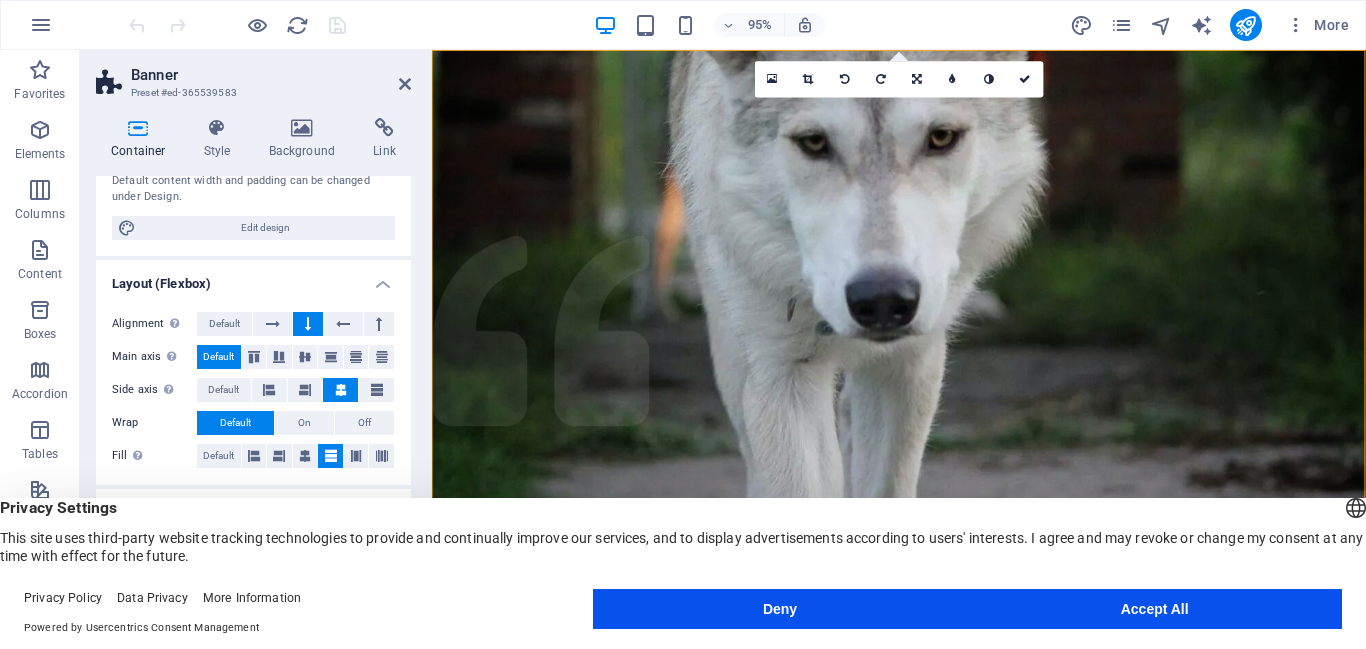 scroll, scrollTop: 381, scrollLeft: 0, axis: vertical 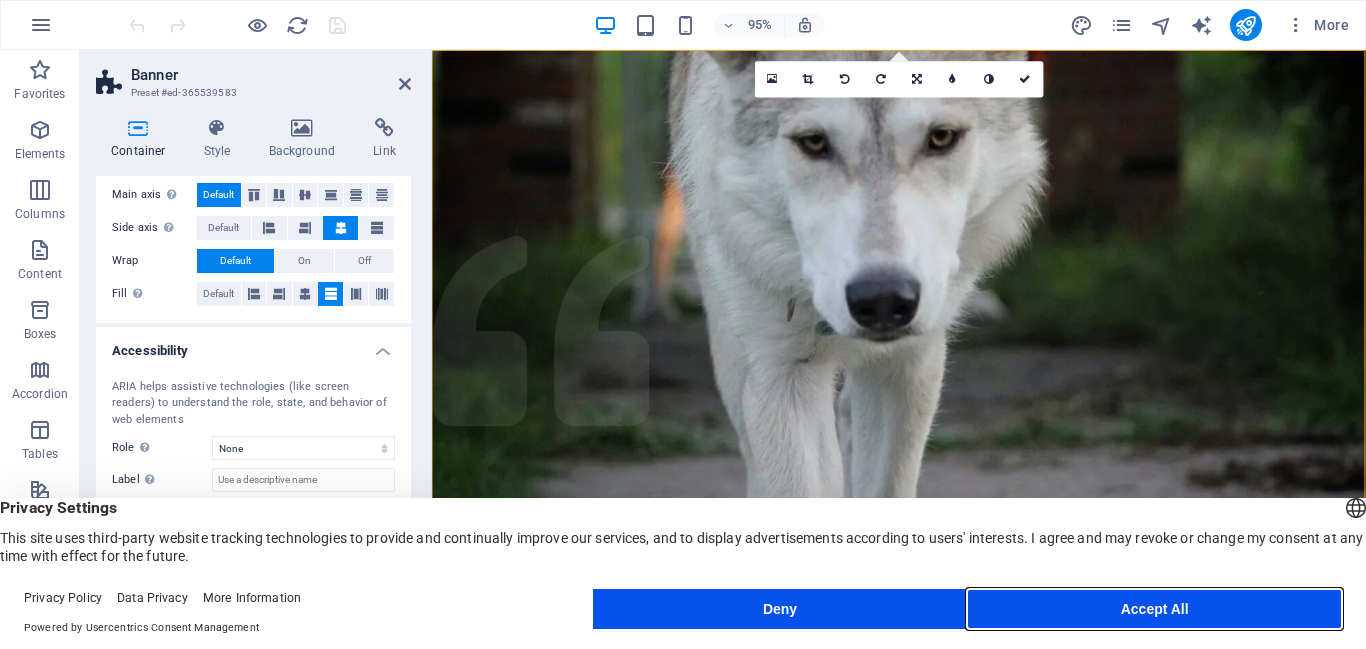 click on "Accept All" at bounding box center (1154, 609) 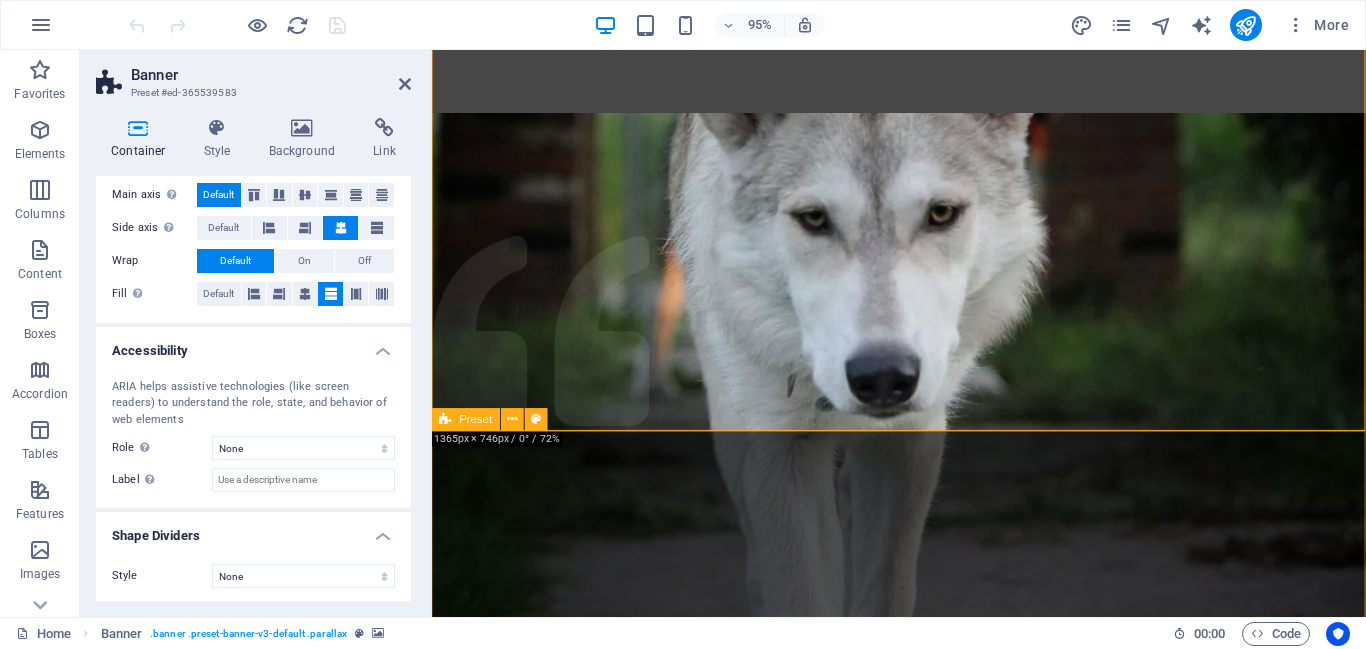 scroll, scrollTop: 136, scrollLeft: 0, axis: vertical 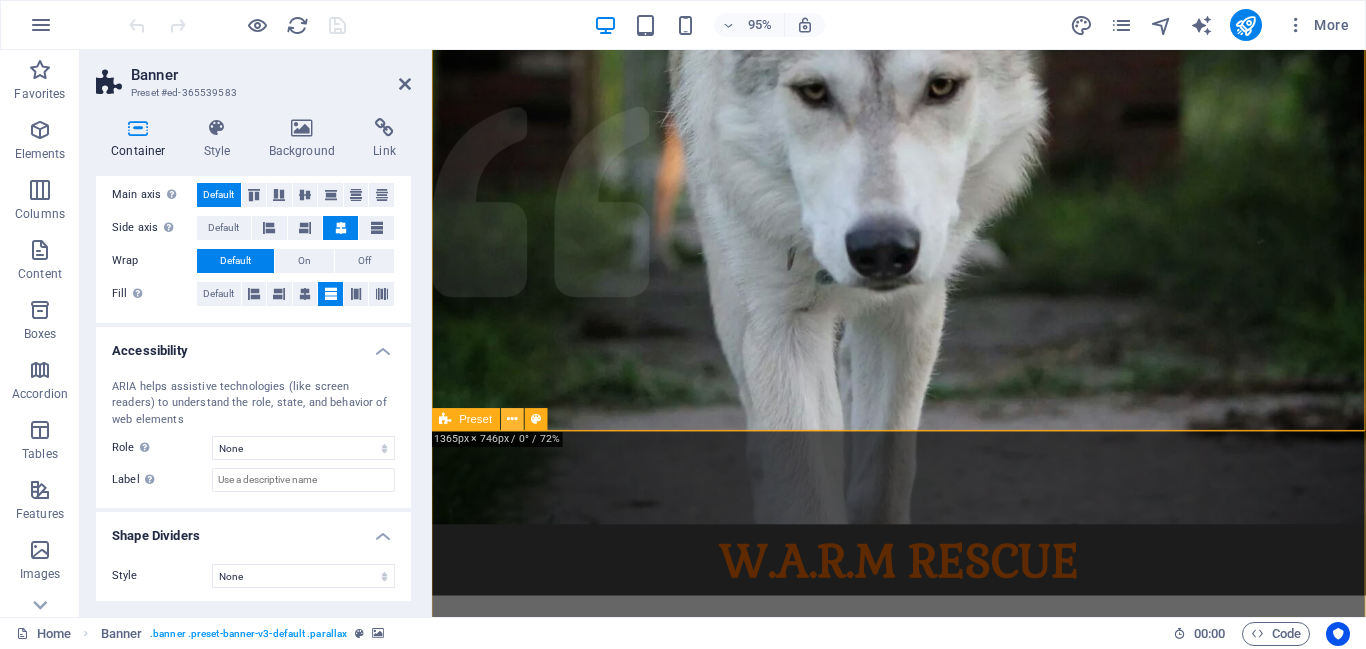 click at bounding box center (512, 420) 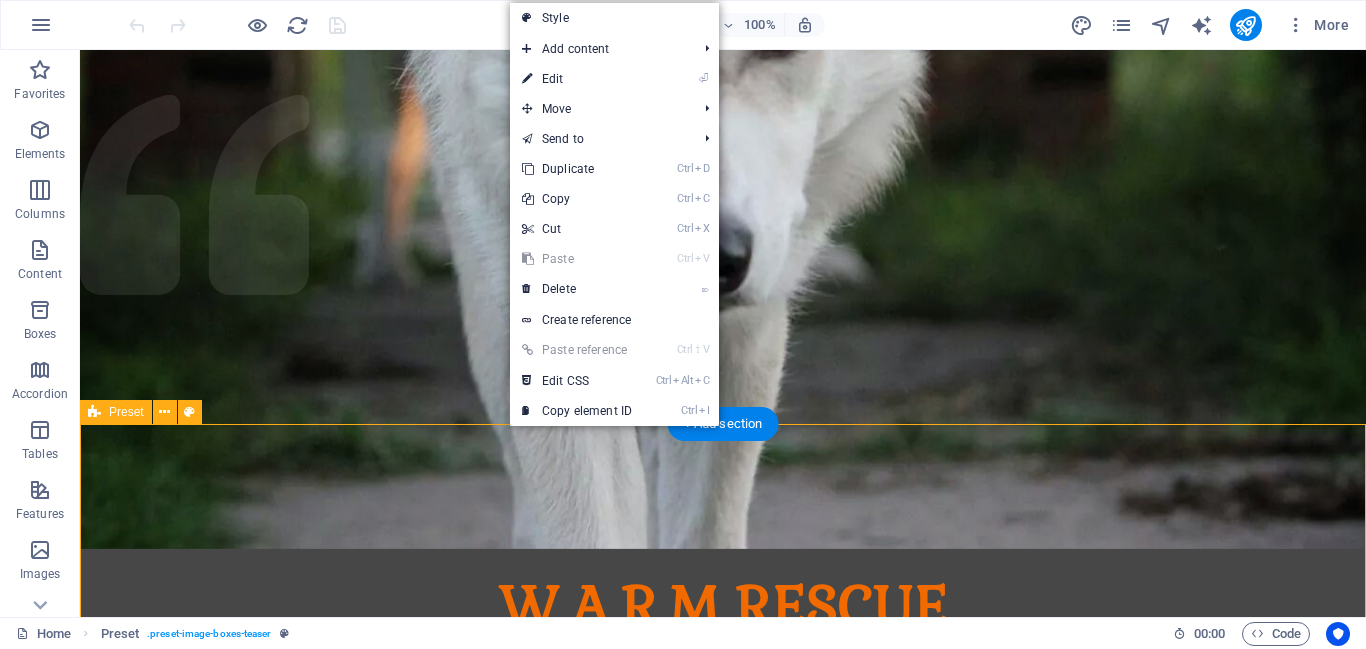 click on "OUR MISSION  Welcome to the dream!    Go to Page MEET THE PACK [NAME], [NAME], & [NAME]   Go to Page WISHLIST  Gifts for the animals!    Go to Page" at bounding box center (723, 3434) 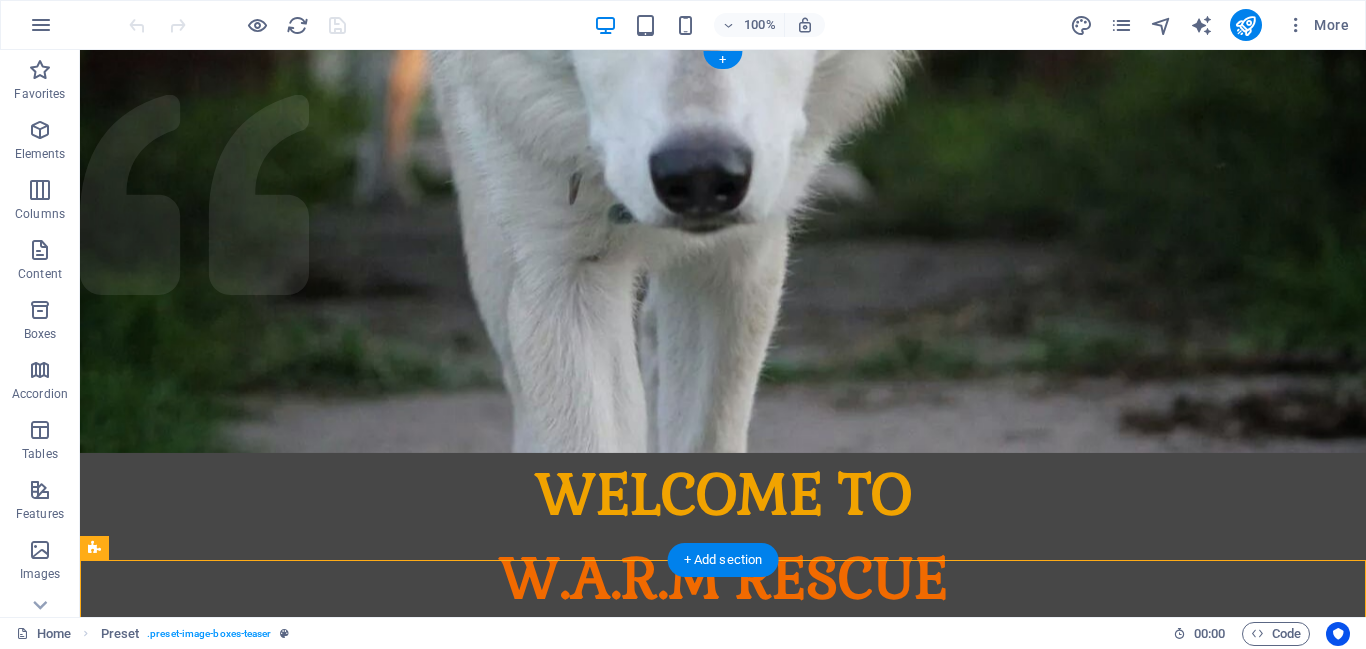 scroll, scrollTop: 0, scrollLeft: 0, axis: both 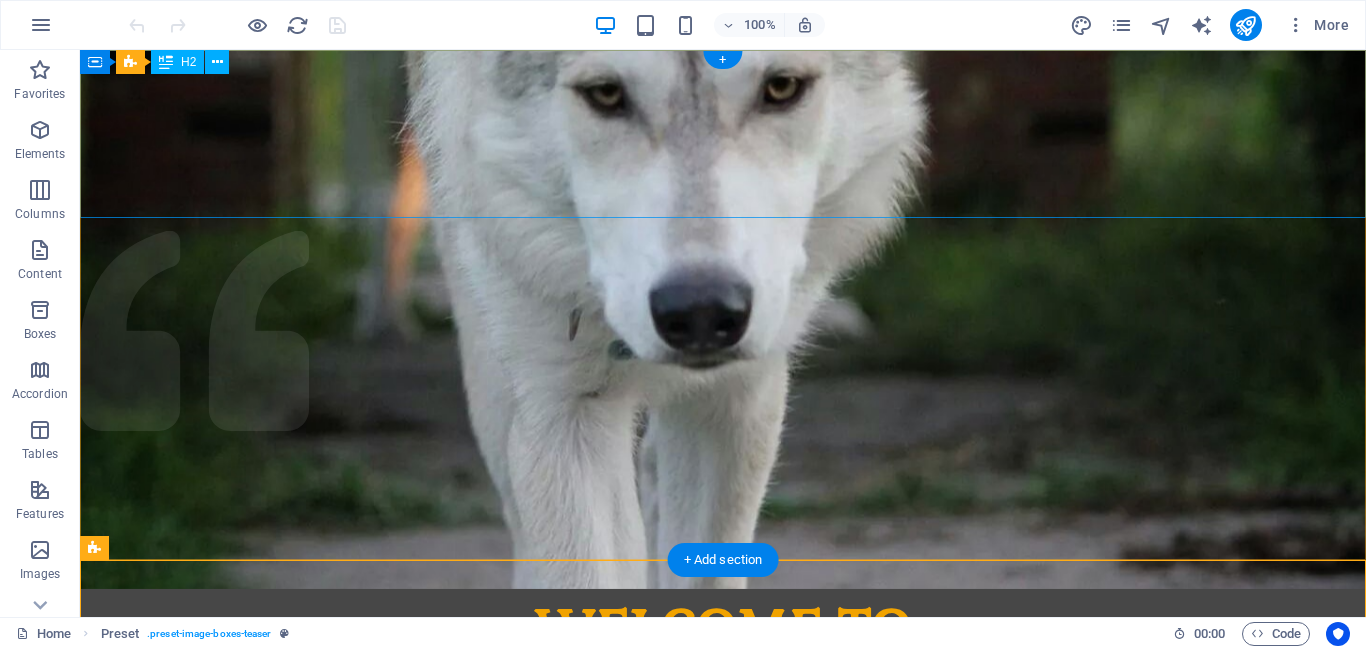 click on "WELCOME TO W.A.R.M RESCUE" at bounding box center [723, 673] 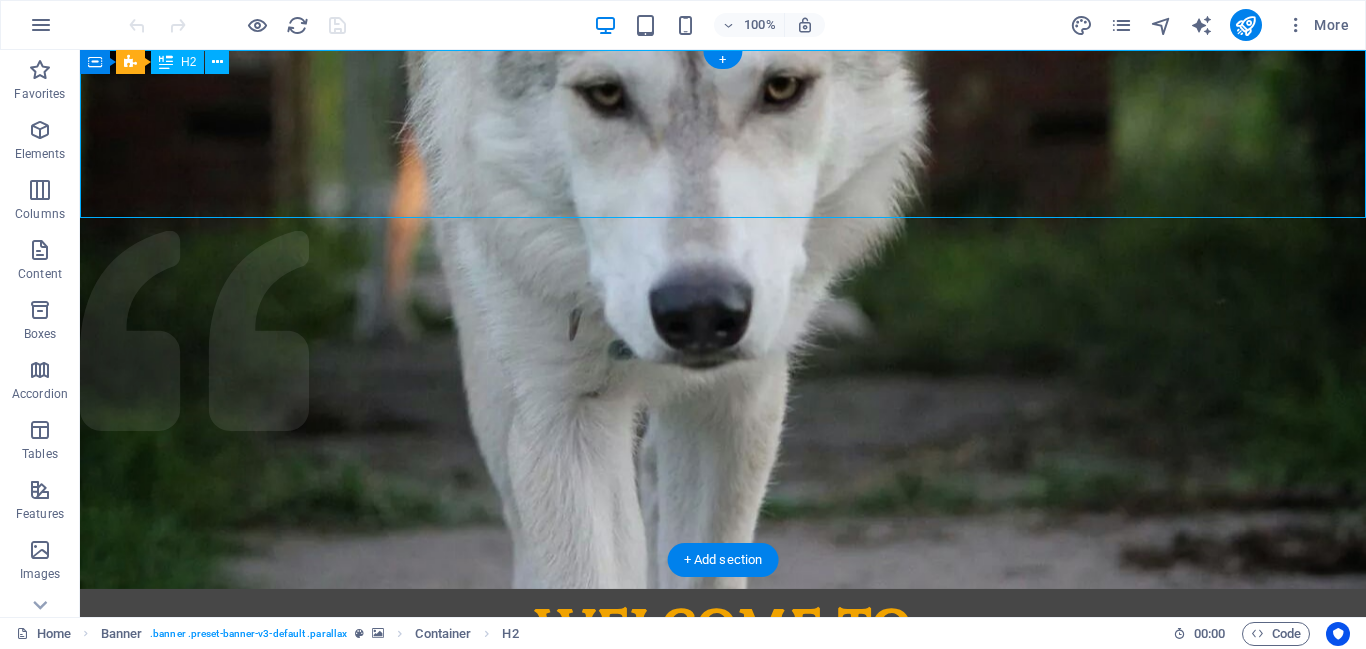 click on "WELCOME TO W.A.R.M RESCUE" at bounding box center [723, 673] 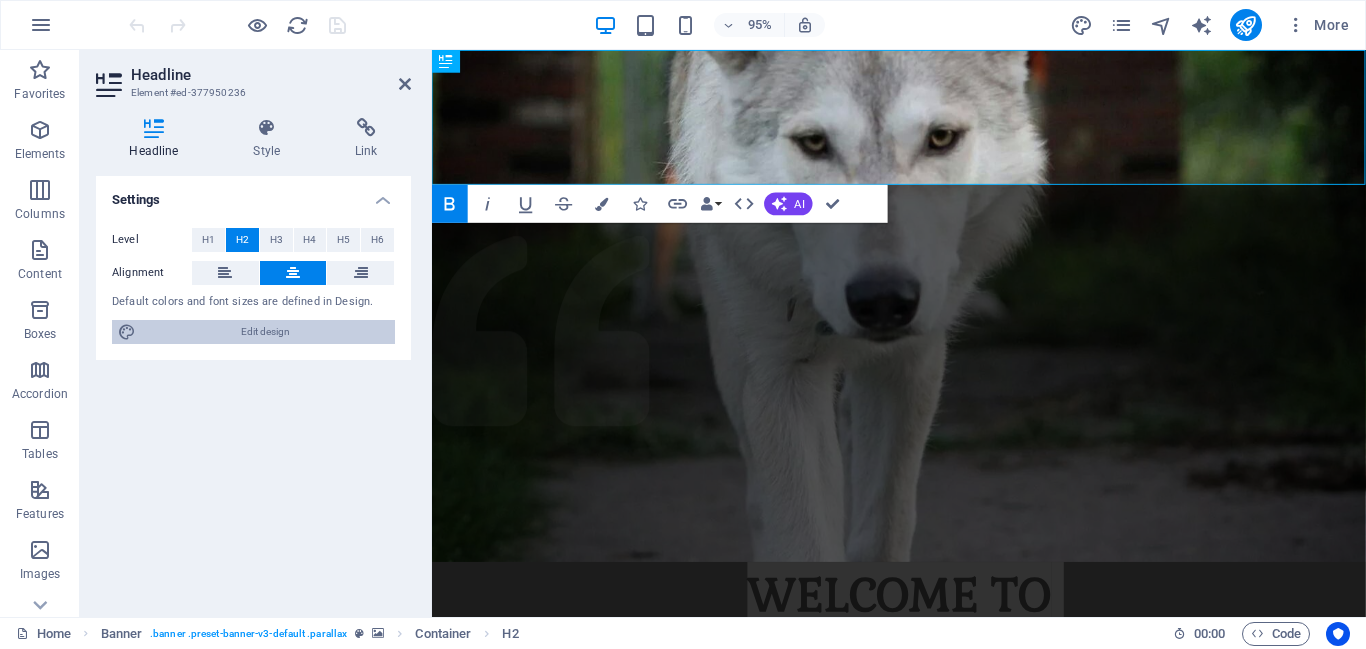 click on "Edit design" at bounding box center (265, 332) 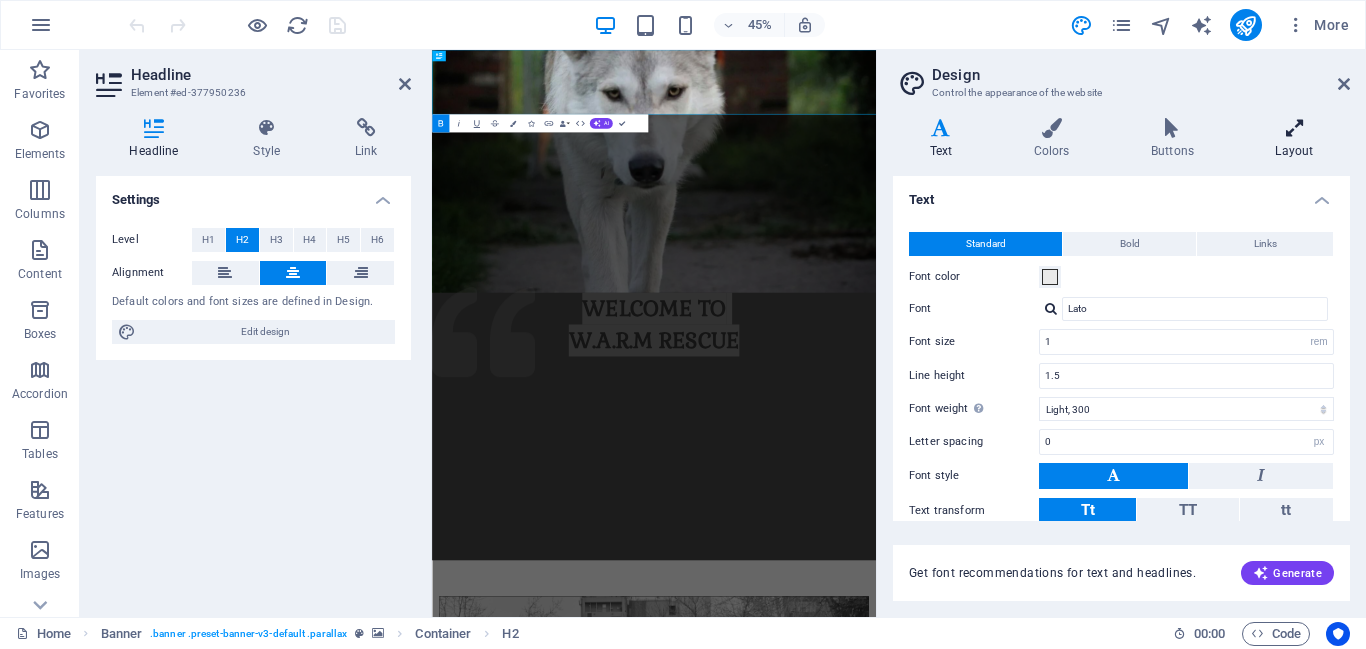 click on "Layout" at bounding box center [1294, 139] 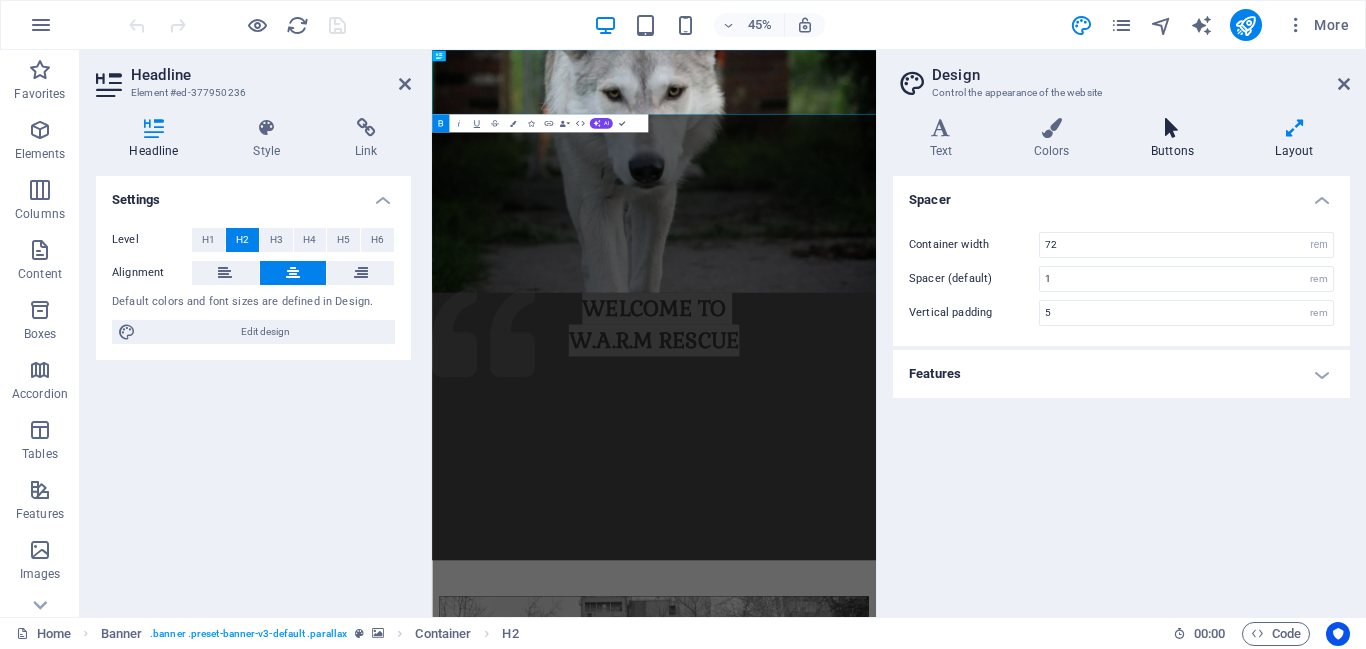 click on "Buttons" at bounding box center (1176, 139) 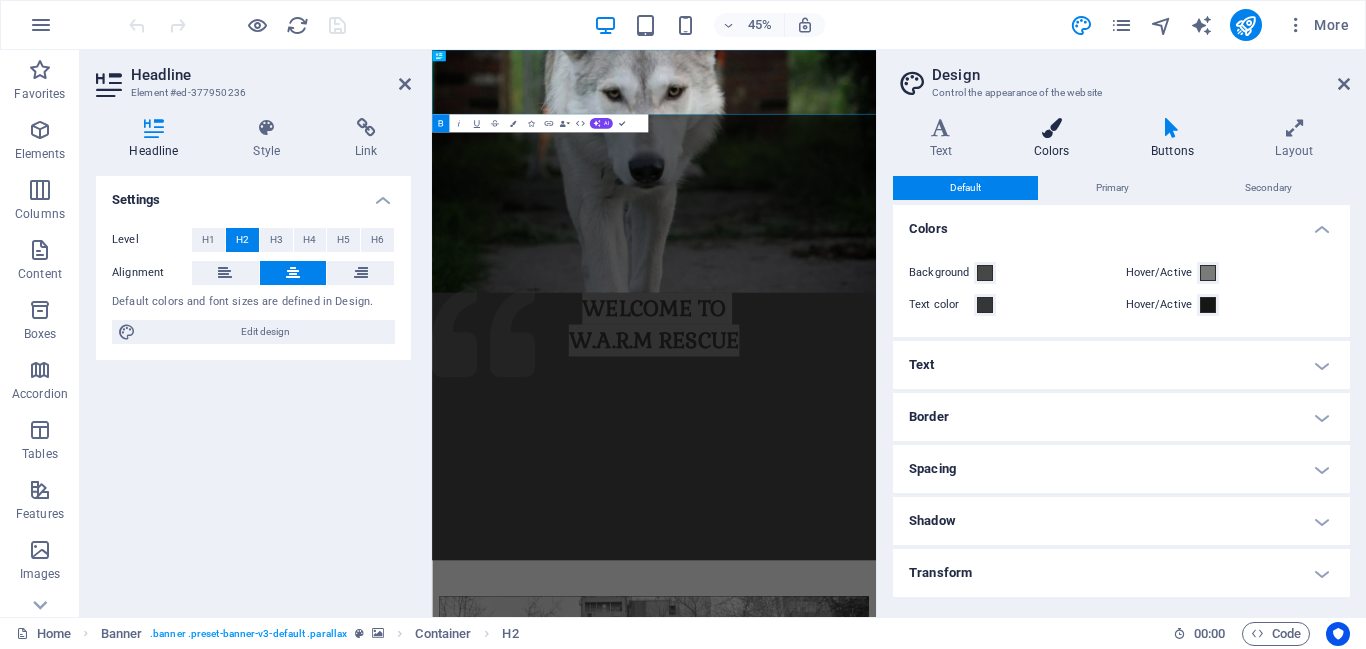click on "Colors" at bounding box center [1055, 139] 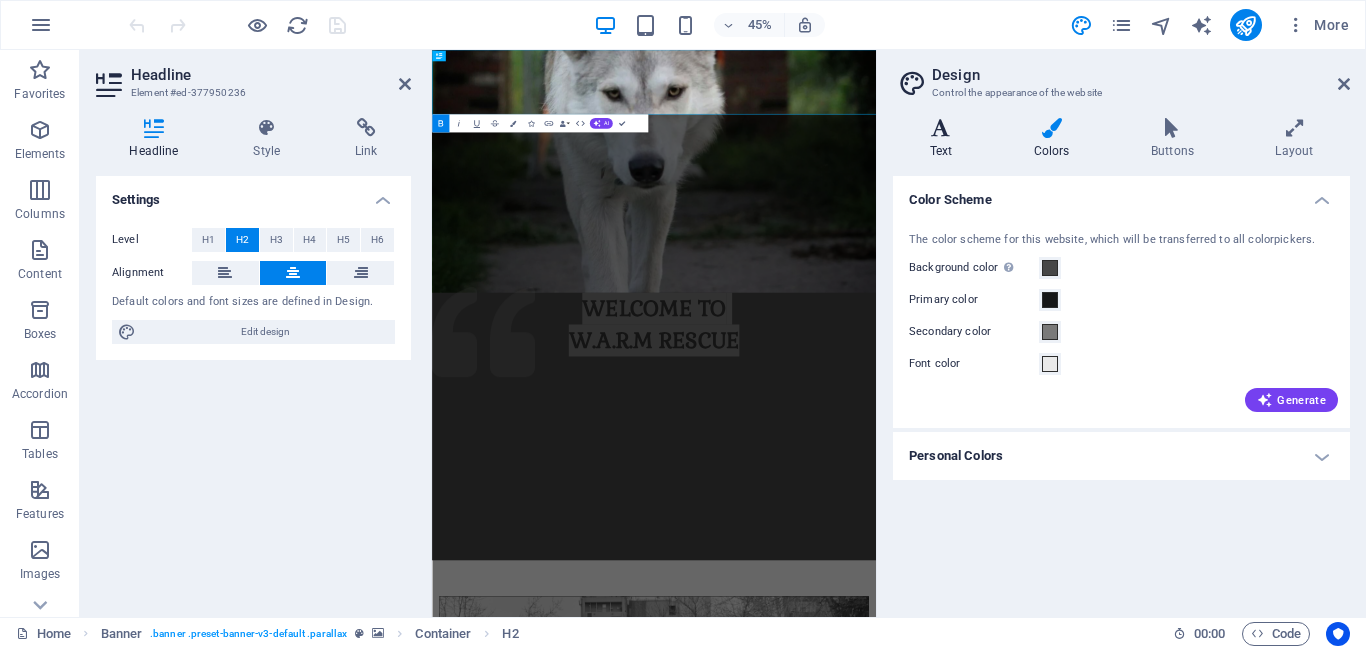 click on "Text" at bounding box center [945, 139] 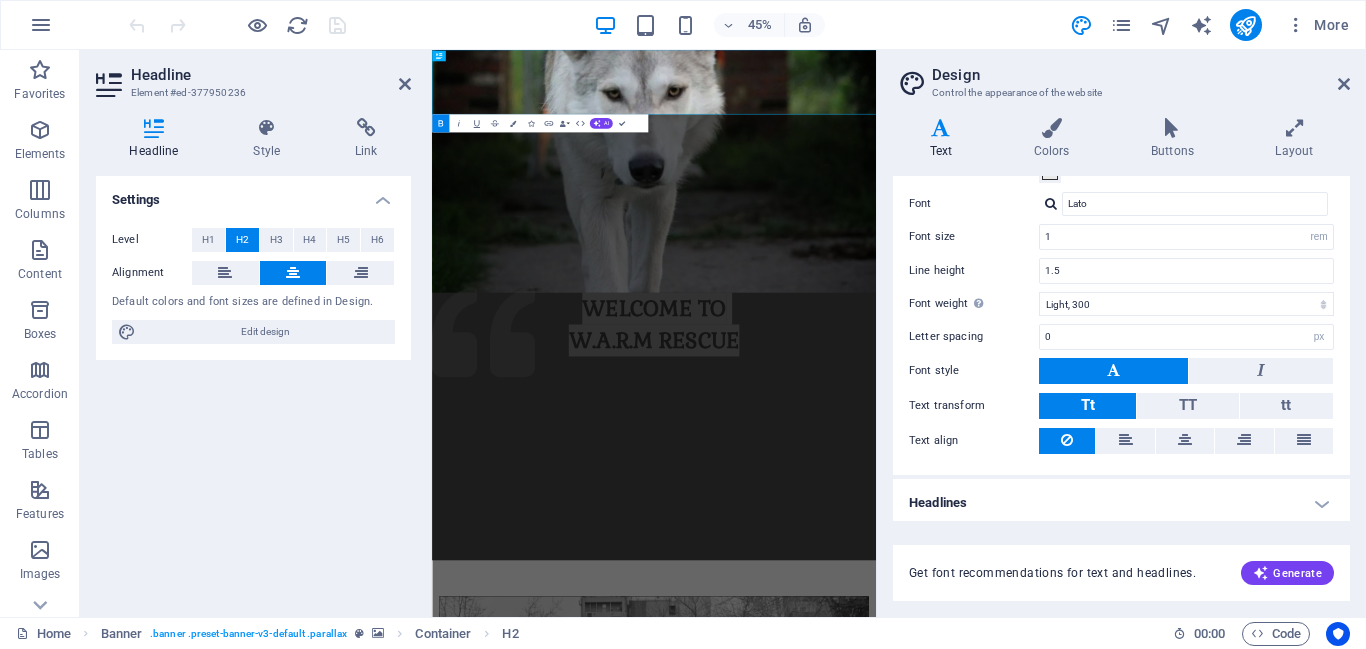 scroll, scrollTop: 110, scrollLeft: 0, axis: vertical 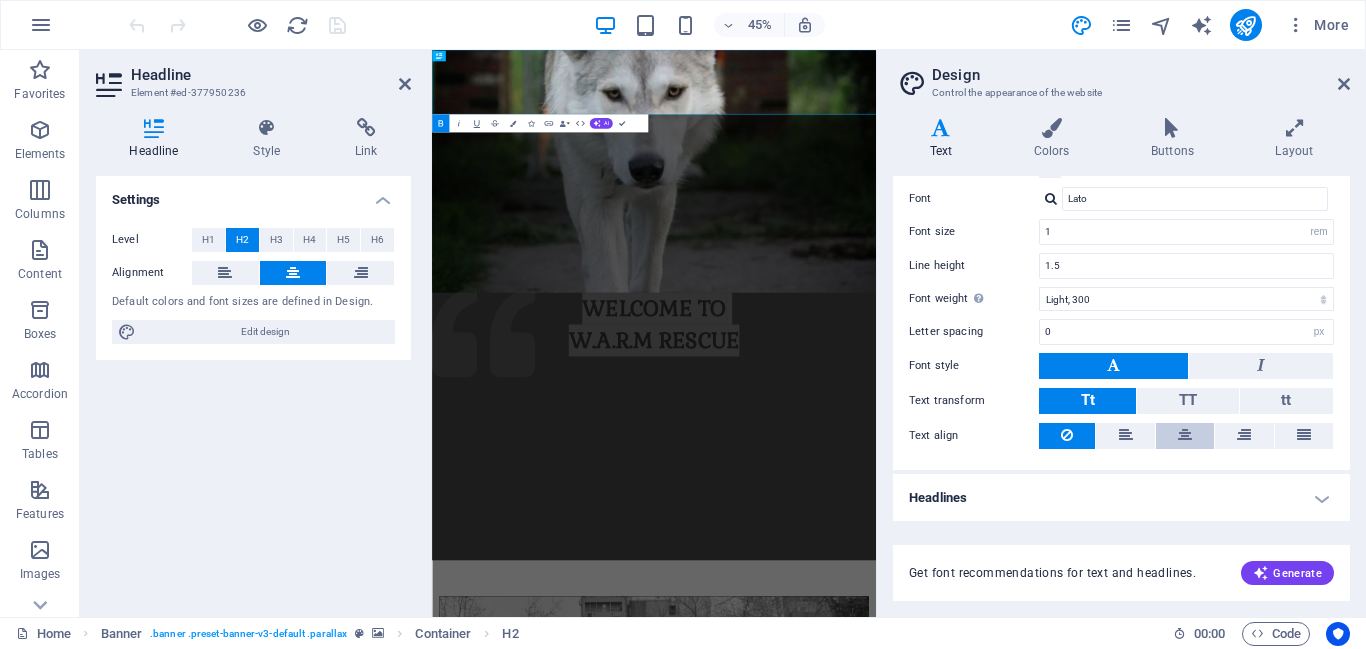click at bounding box center (1185, 436) 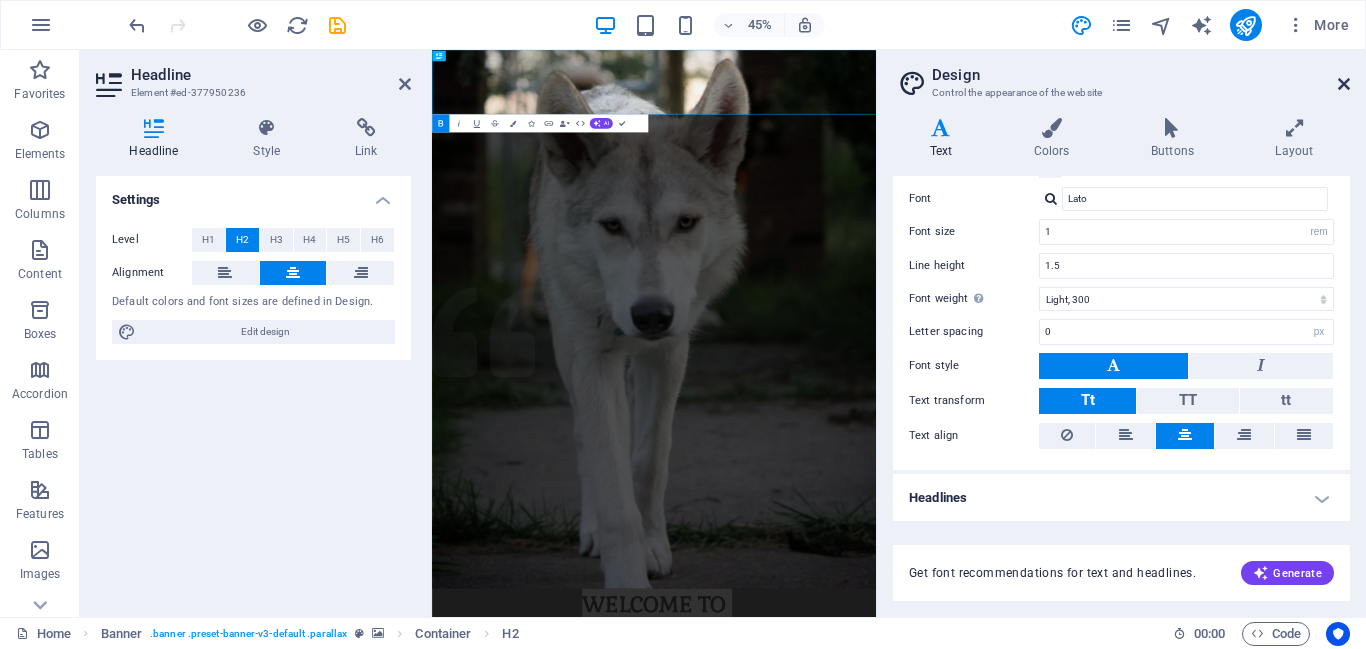 click at bounding box center [1344, 84] 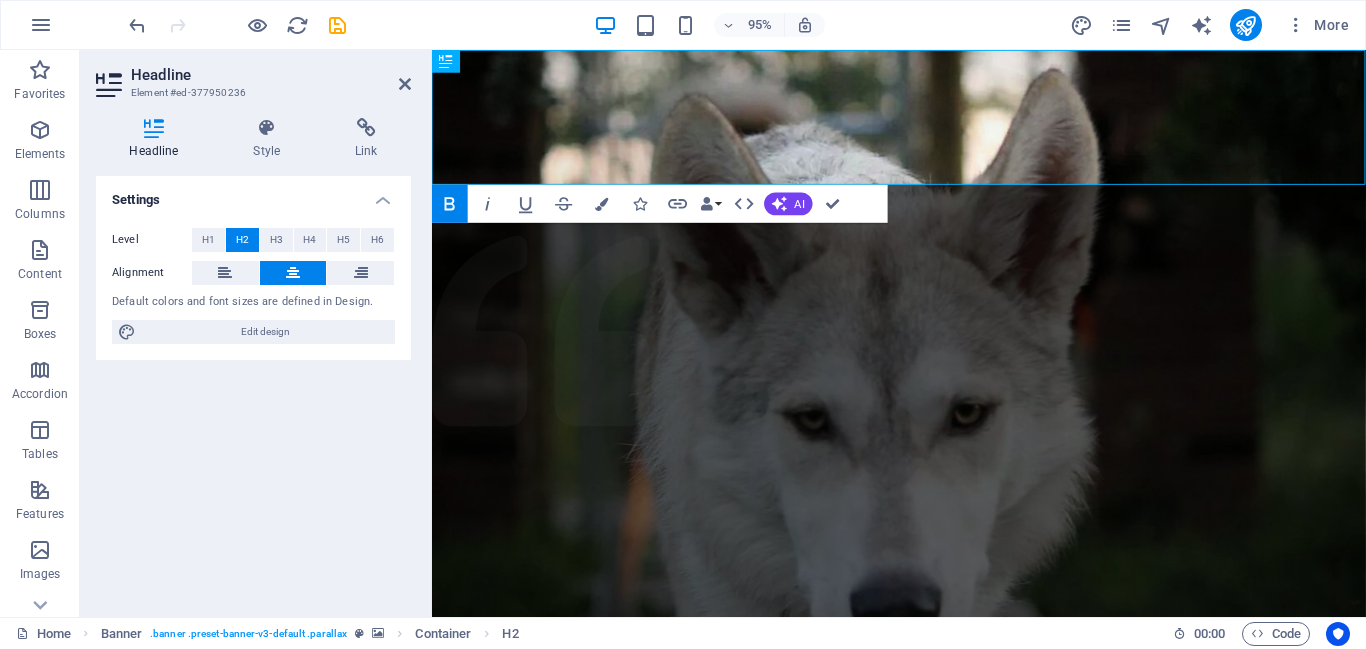 click at bounding box center (923, 648) 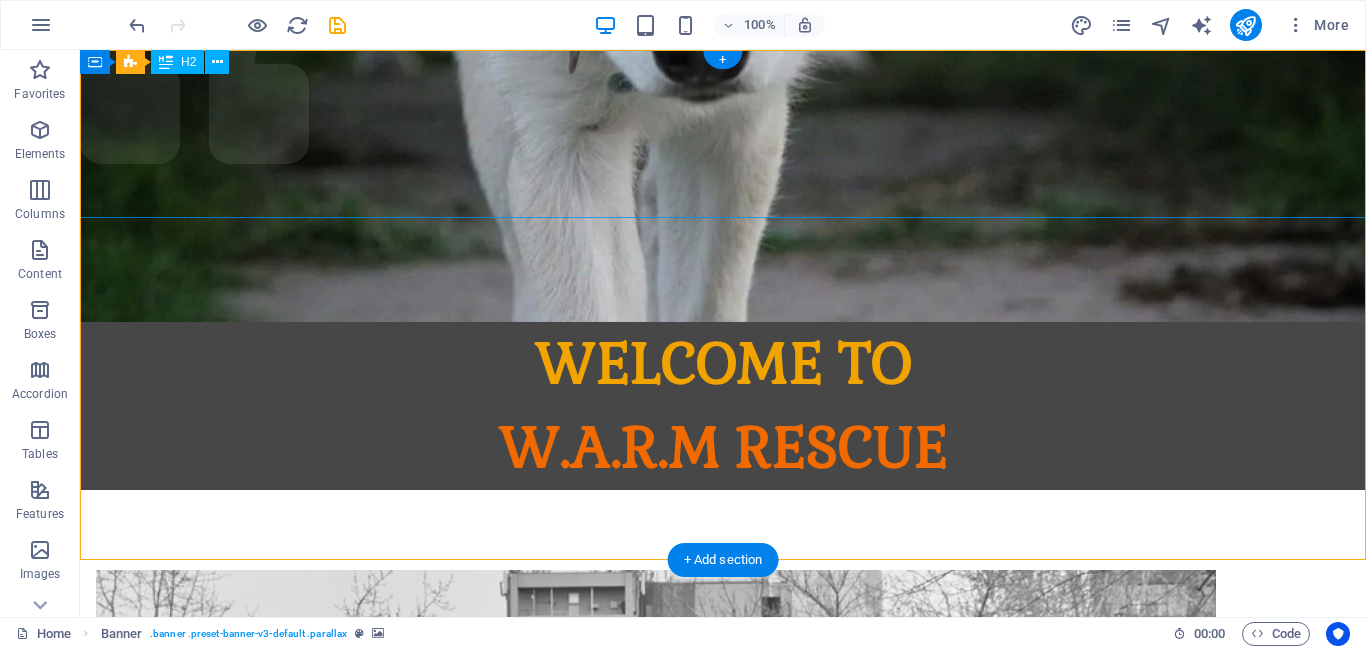 scroll, scrollTop: 0, scrollLeft: 0, axis: both 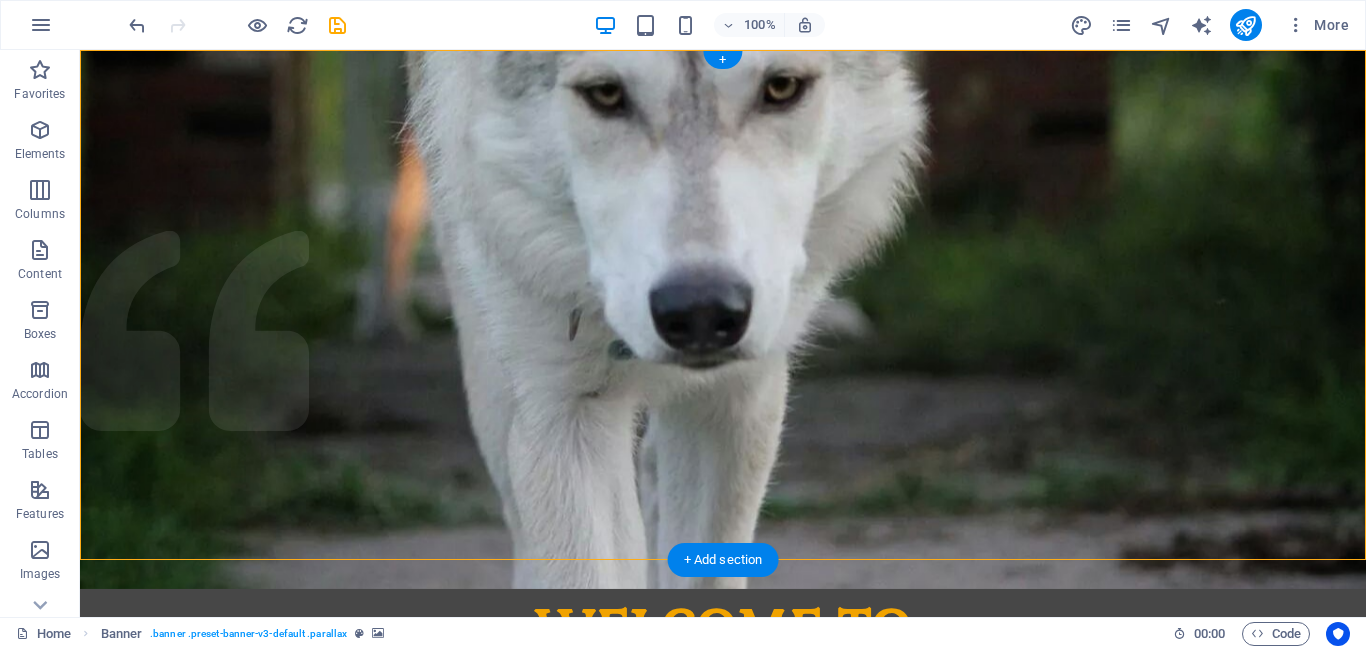 click at bounding box center [723, 319] 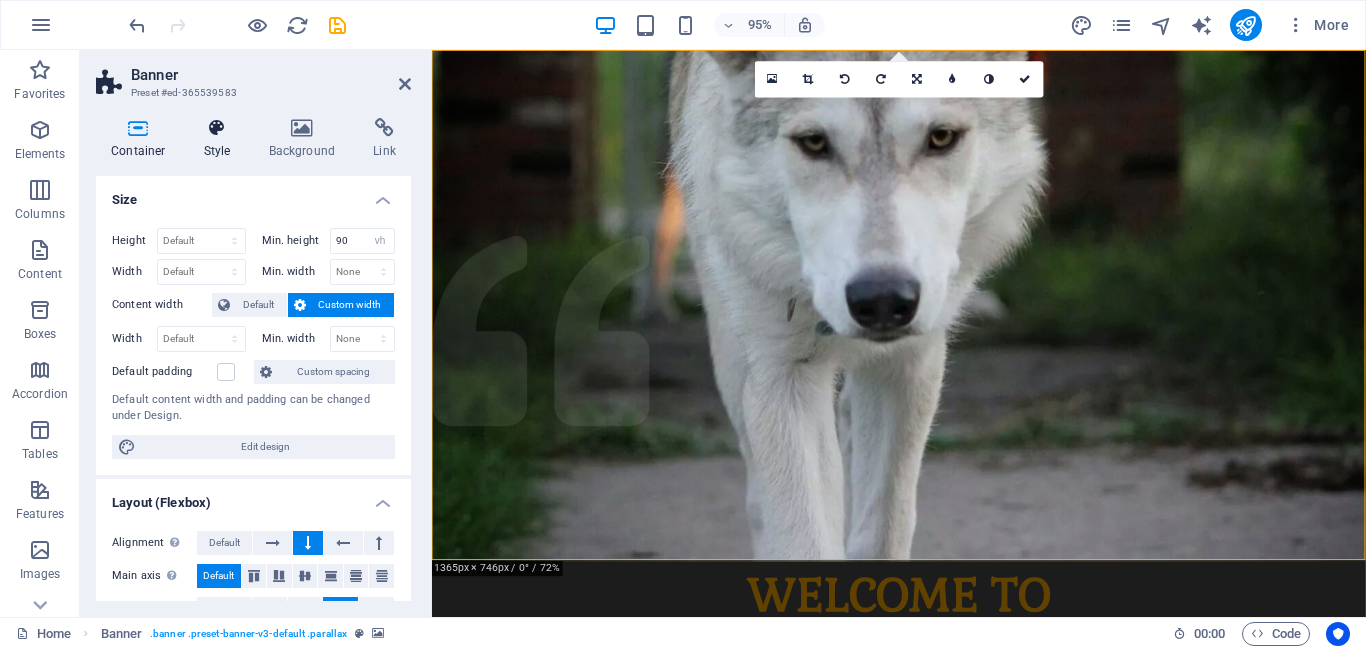 click on "Style" at bounding box center [221, 139] 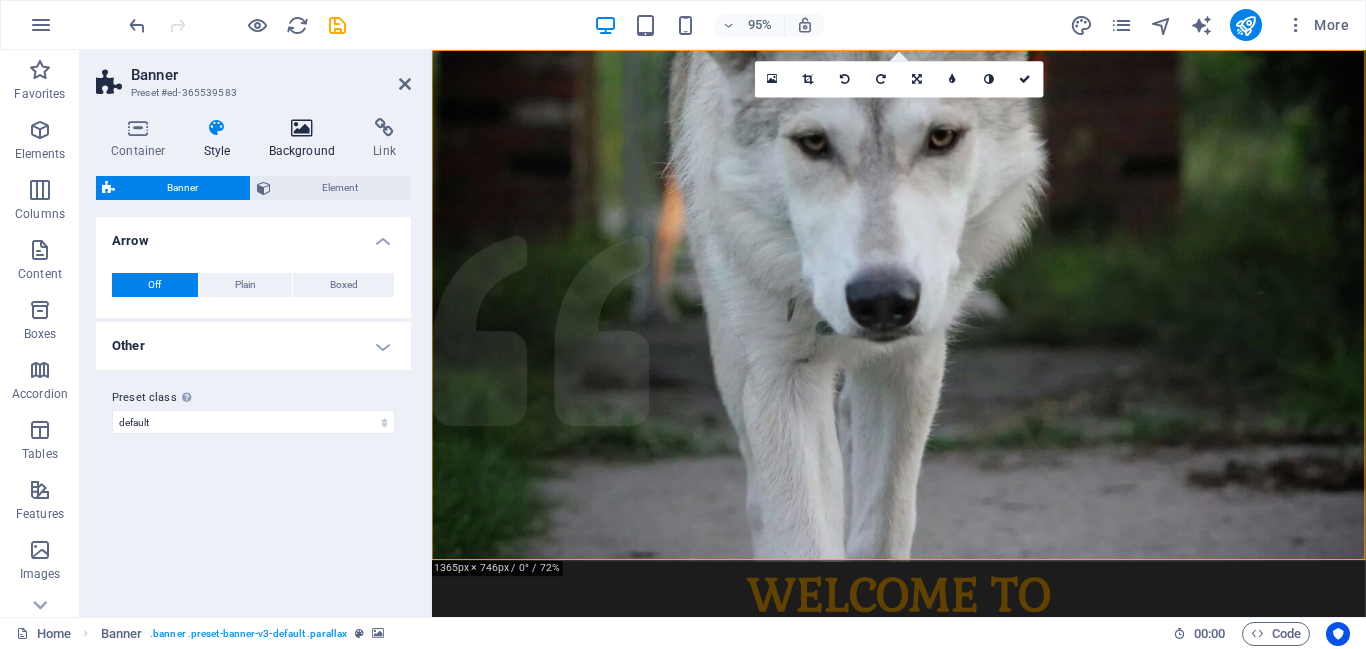 click on "Background" at bounding box center [306, 139] 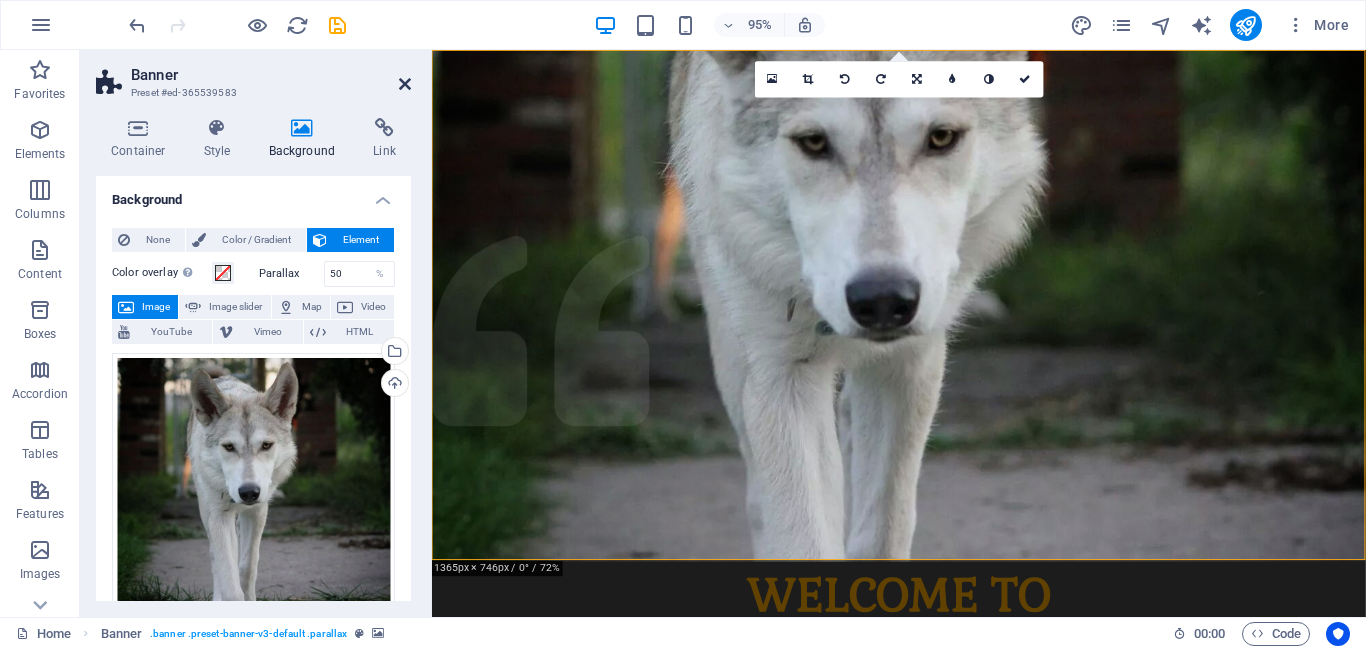 click at bounding box center [405, 84] 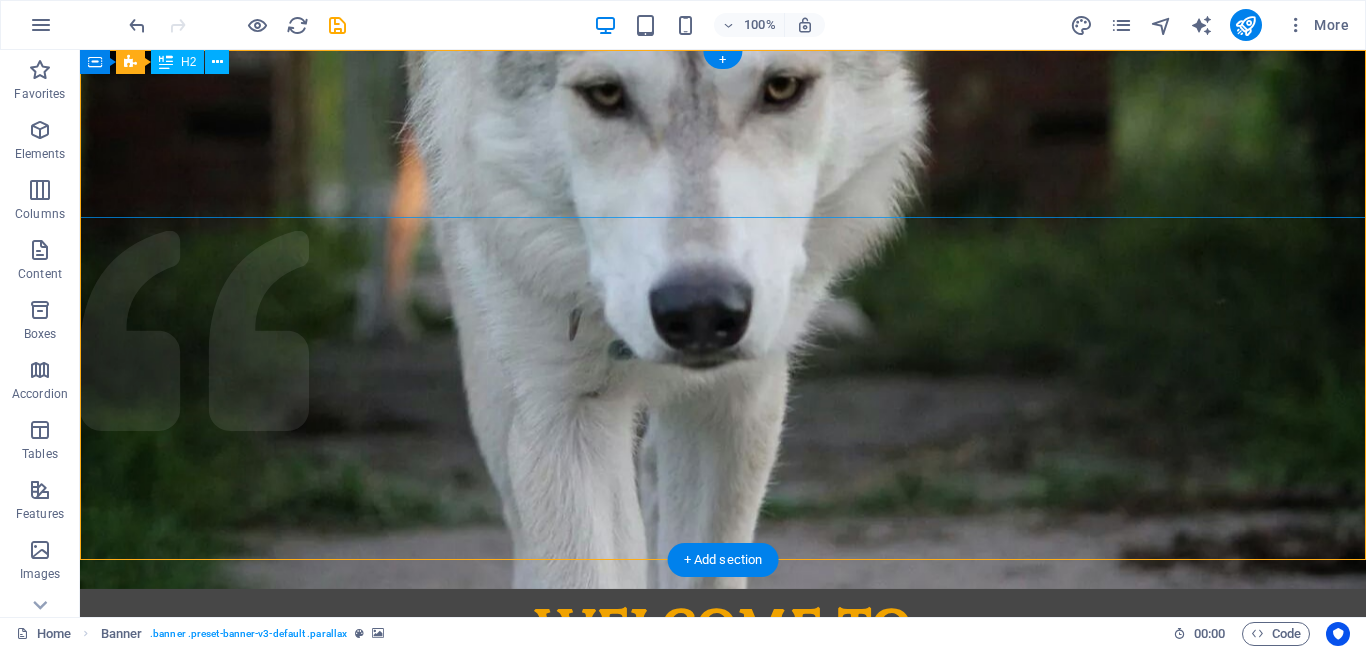 click on "WELCOME TO W.A.R.M RESCUE" at bounding box center [723, 673] 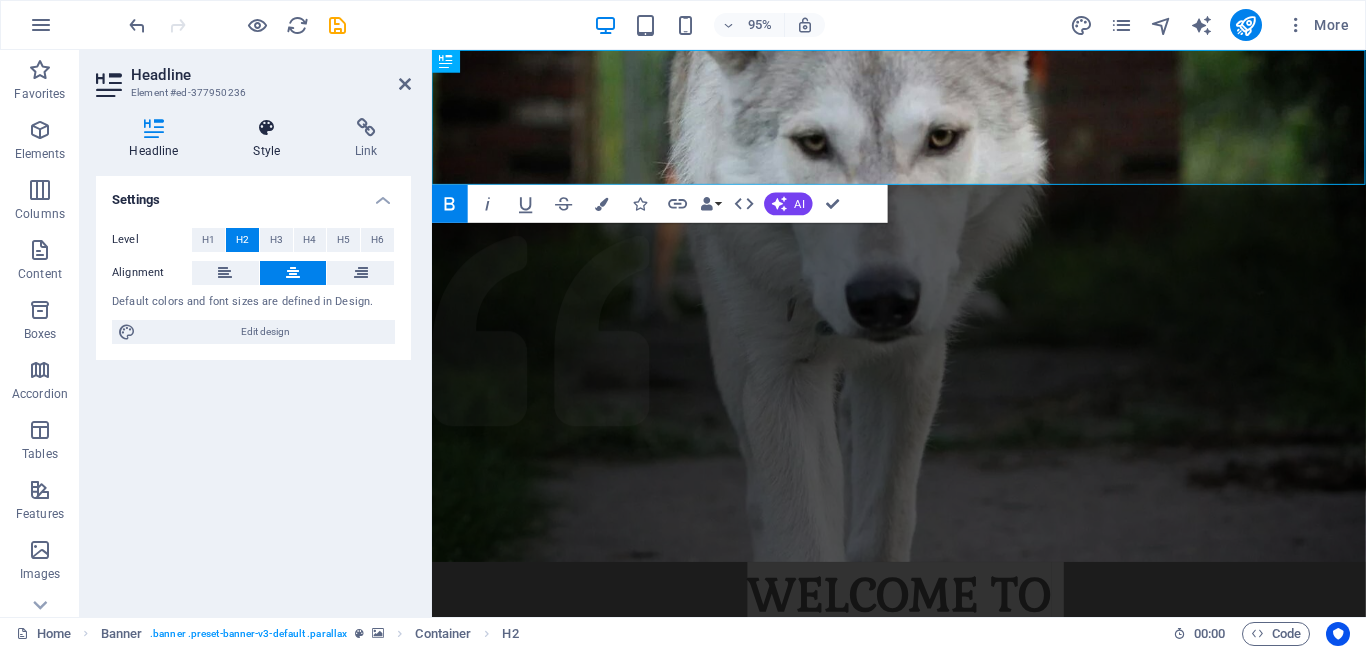 click on "Style" at bounding box center (271, 139) 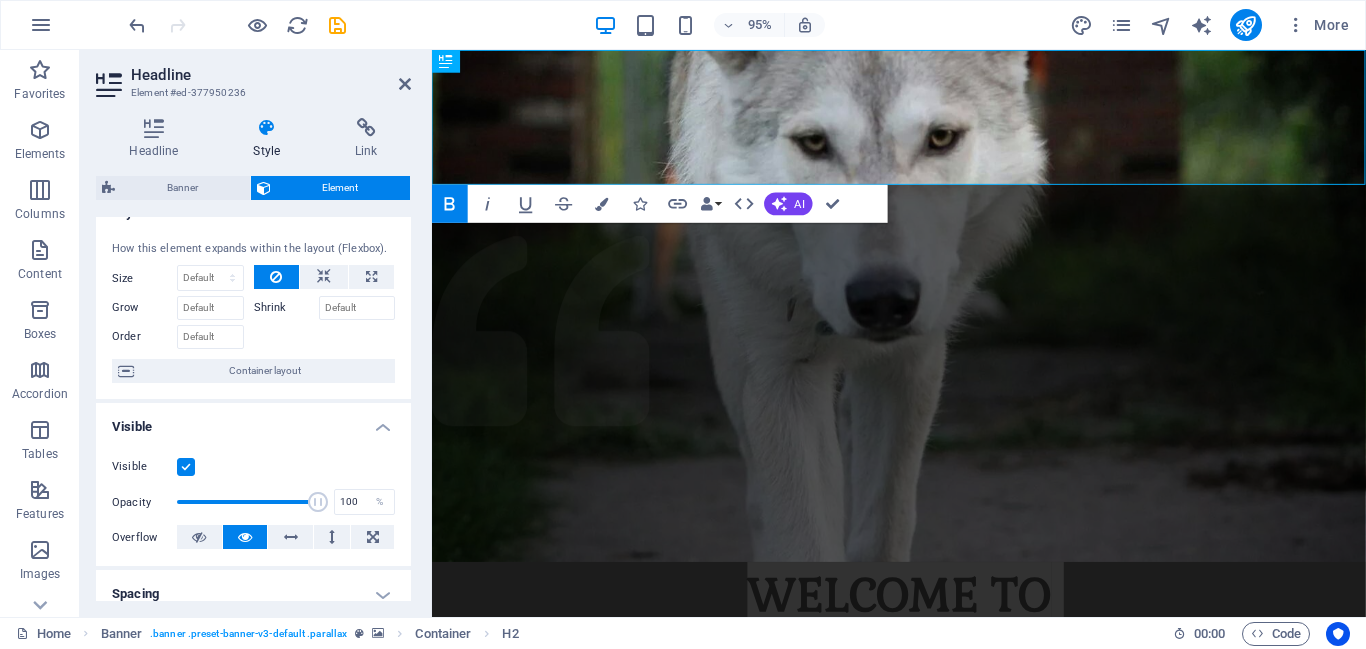 scroll, scrollTop: 0, scrollLeft: 0, axis: both 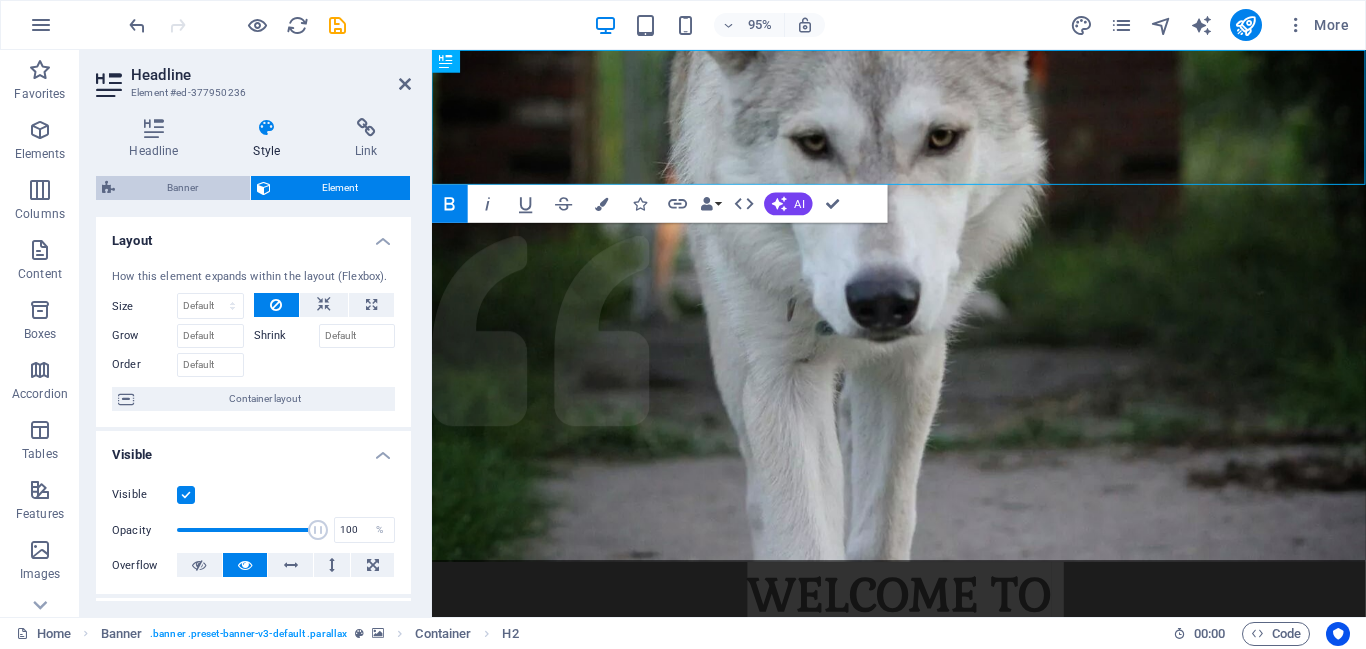 click on "Banner" at bounding box center (182, 188) 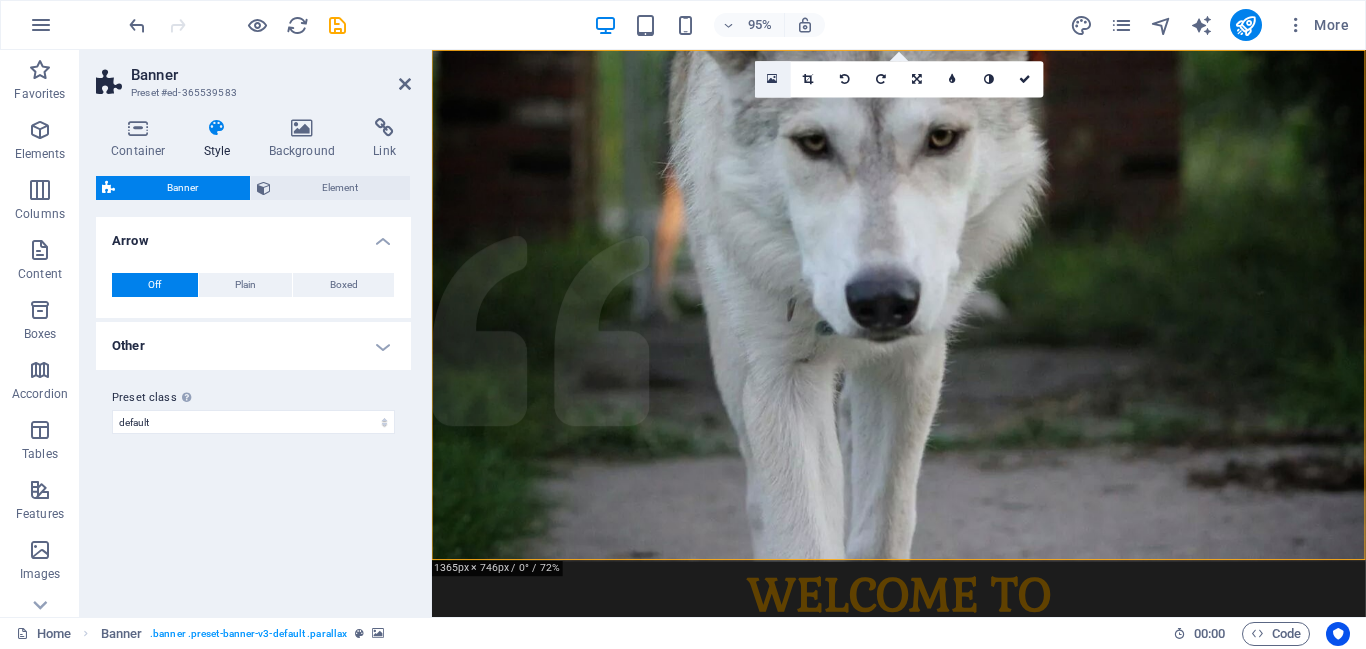 click at bounding box center [773, 79] 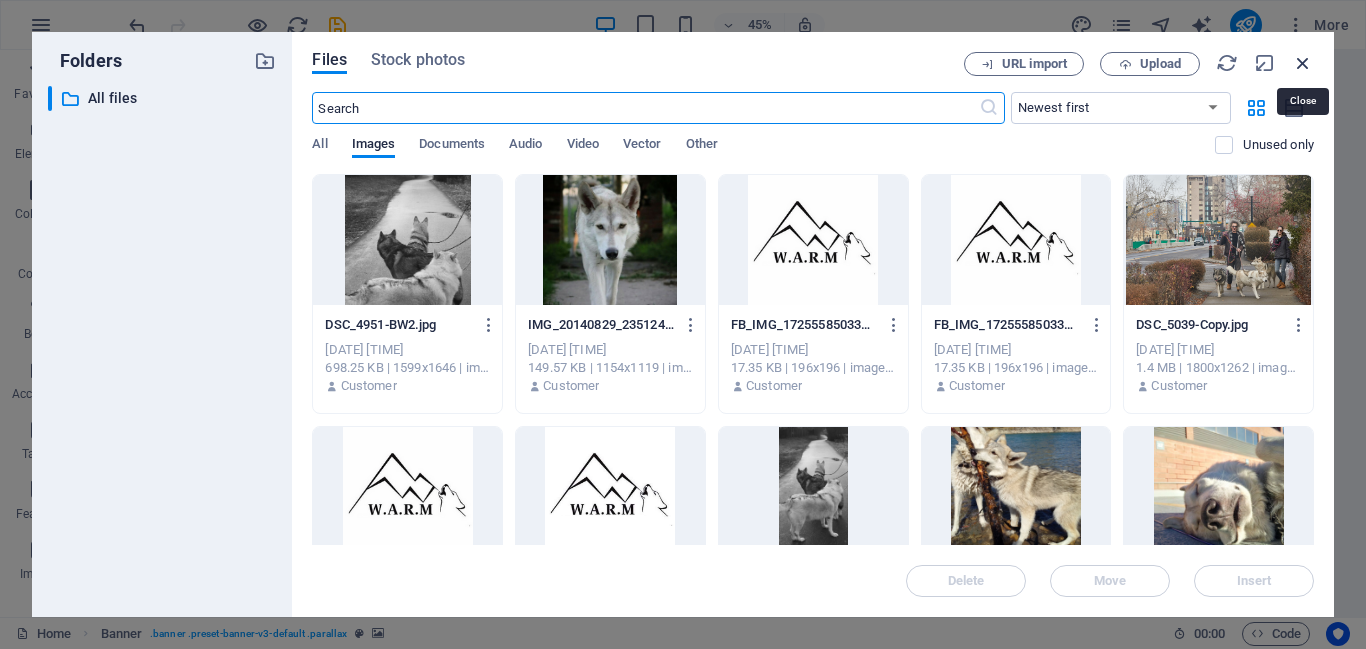 click at bounding box center (1303, 63) 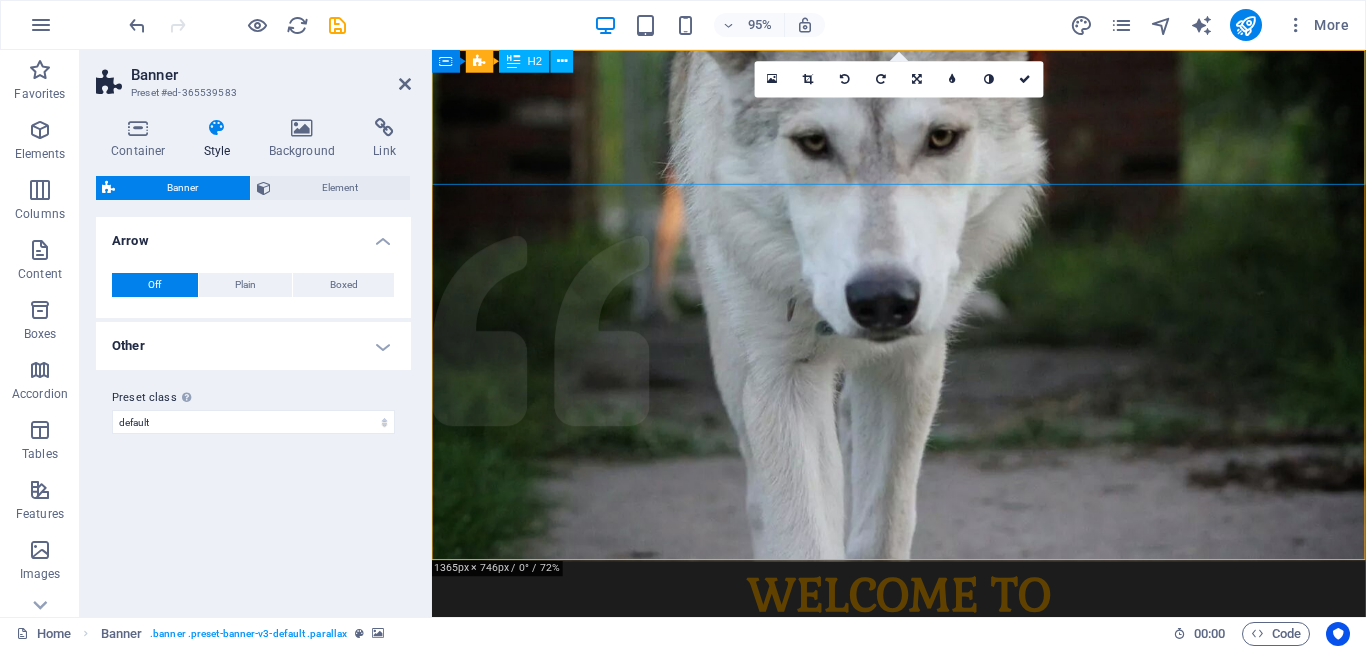 click on "WELCOME TO W.A.R.M RESCUE" at bounding box center [923, 660] 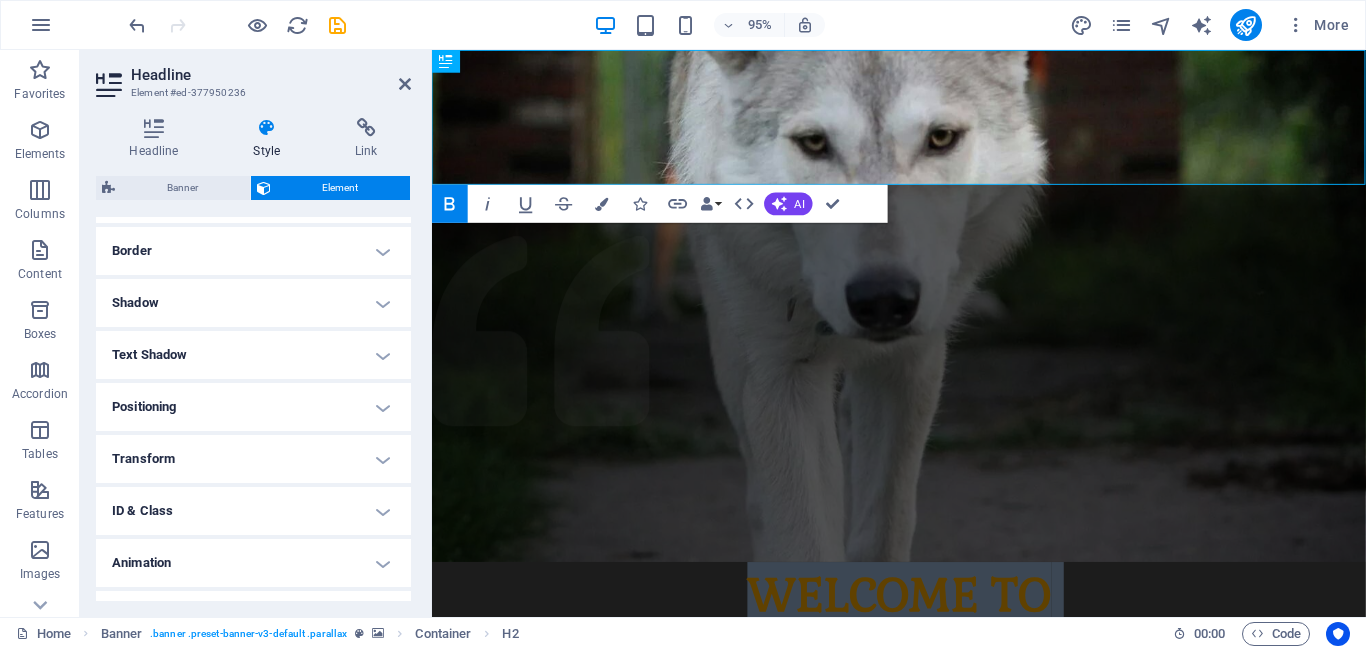 scroll, scrollTop: 460, scrollLeft: 0, axis: vertical 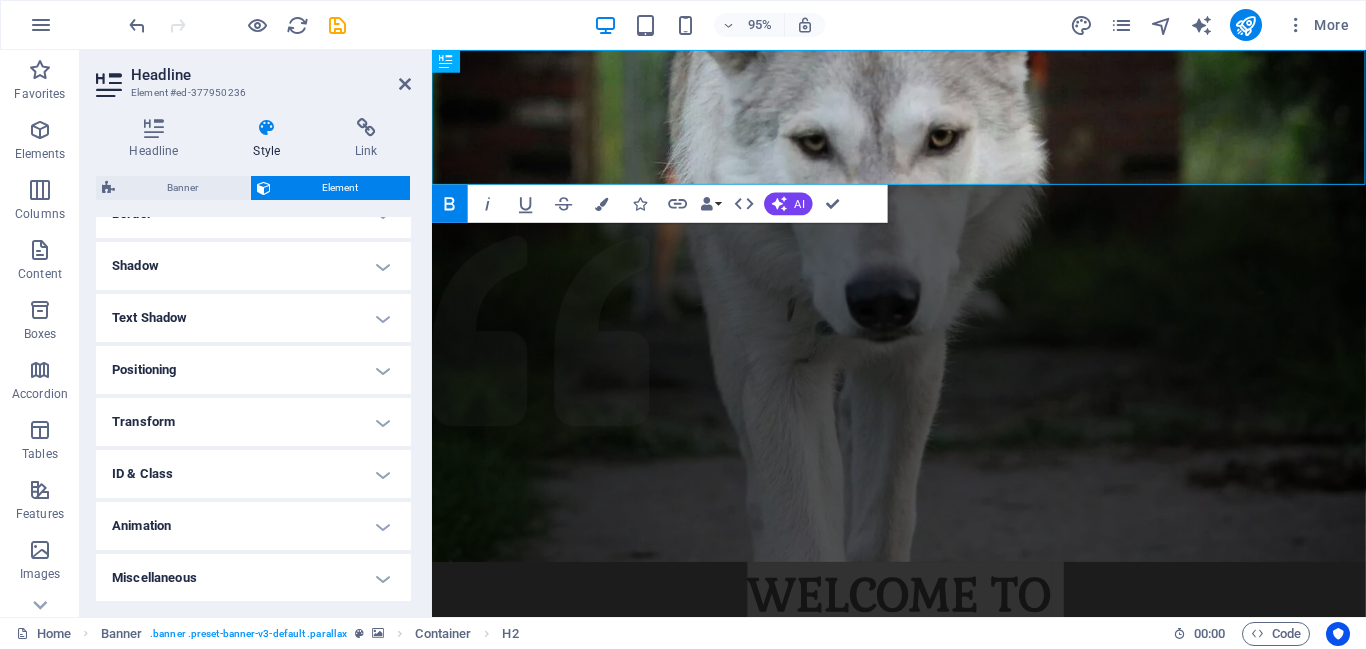 click on "Text Shadow" at bounding box center [253, 318] 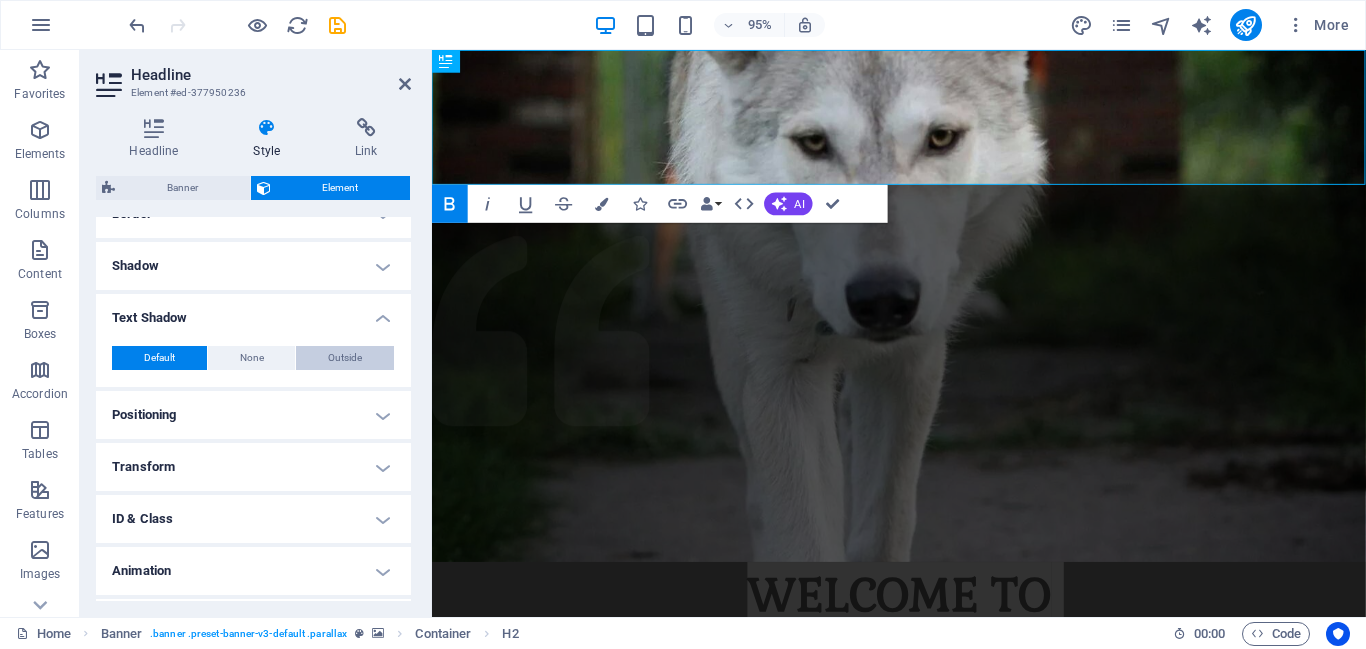 click on "Outside" at bounding box center (345, 358) 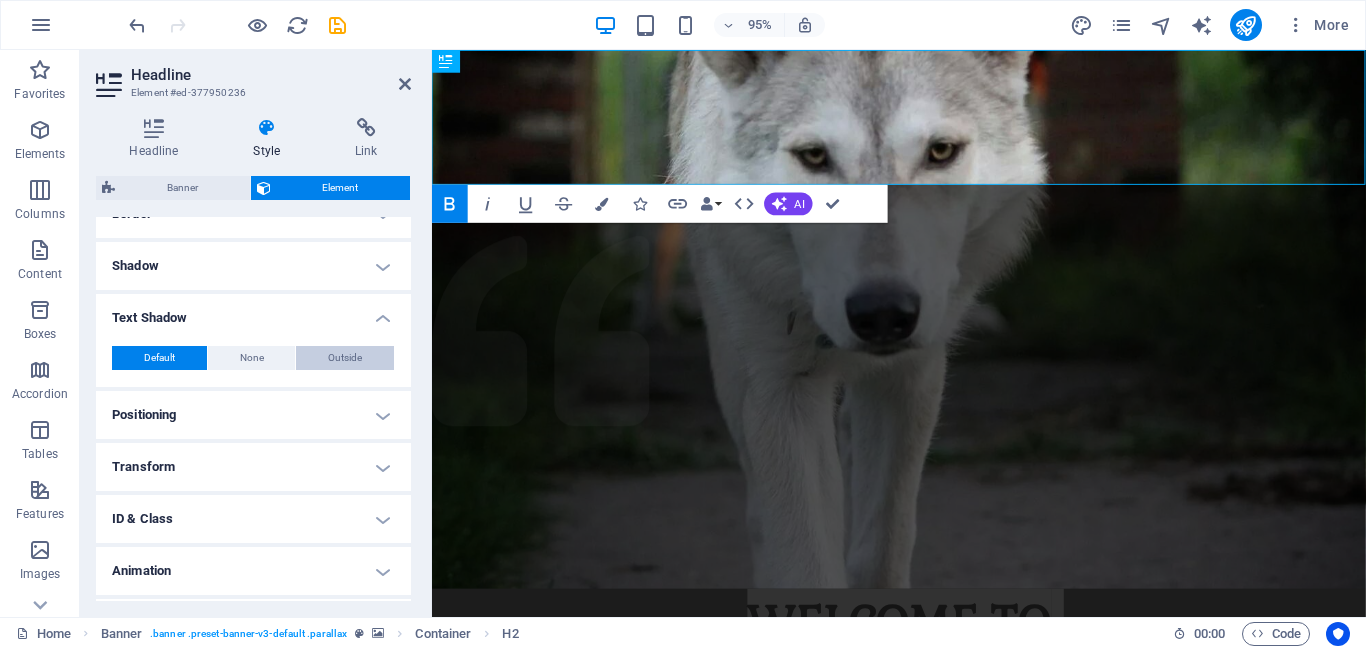 type on "2" 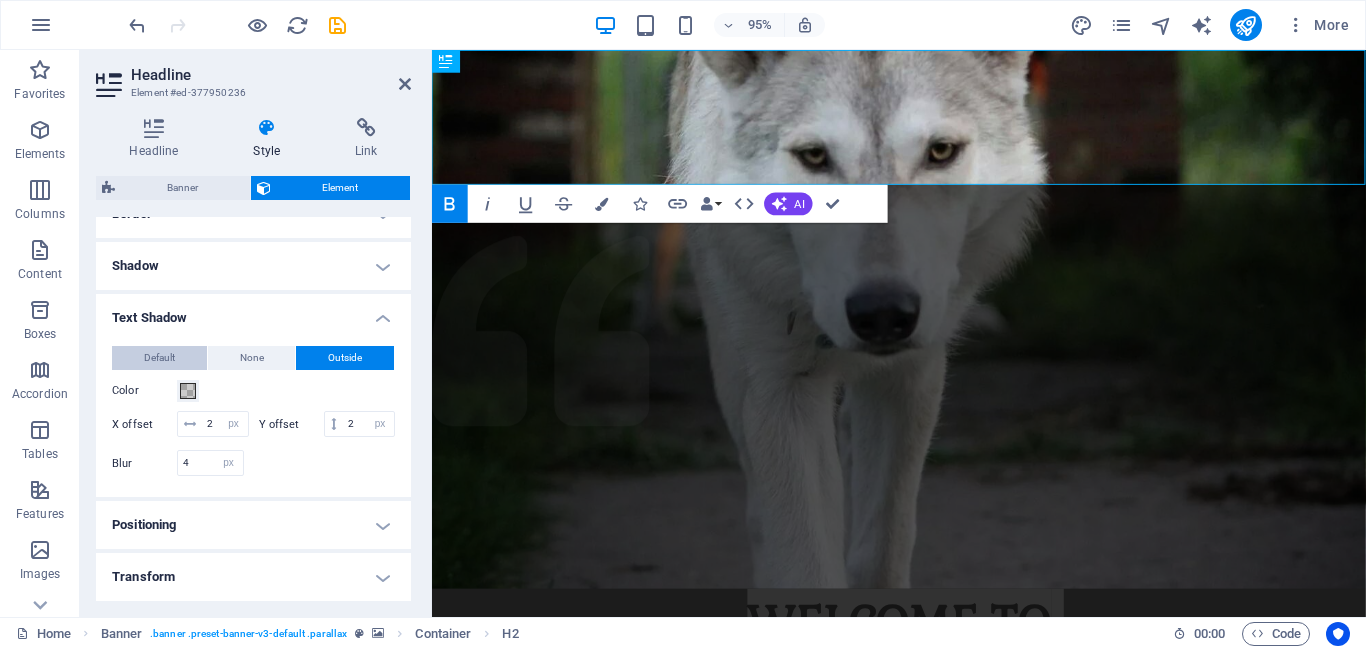 click on "Default" at bounding box center (159, 358) 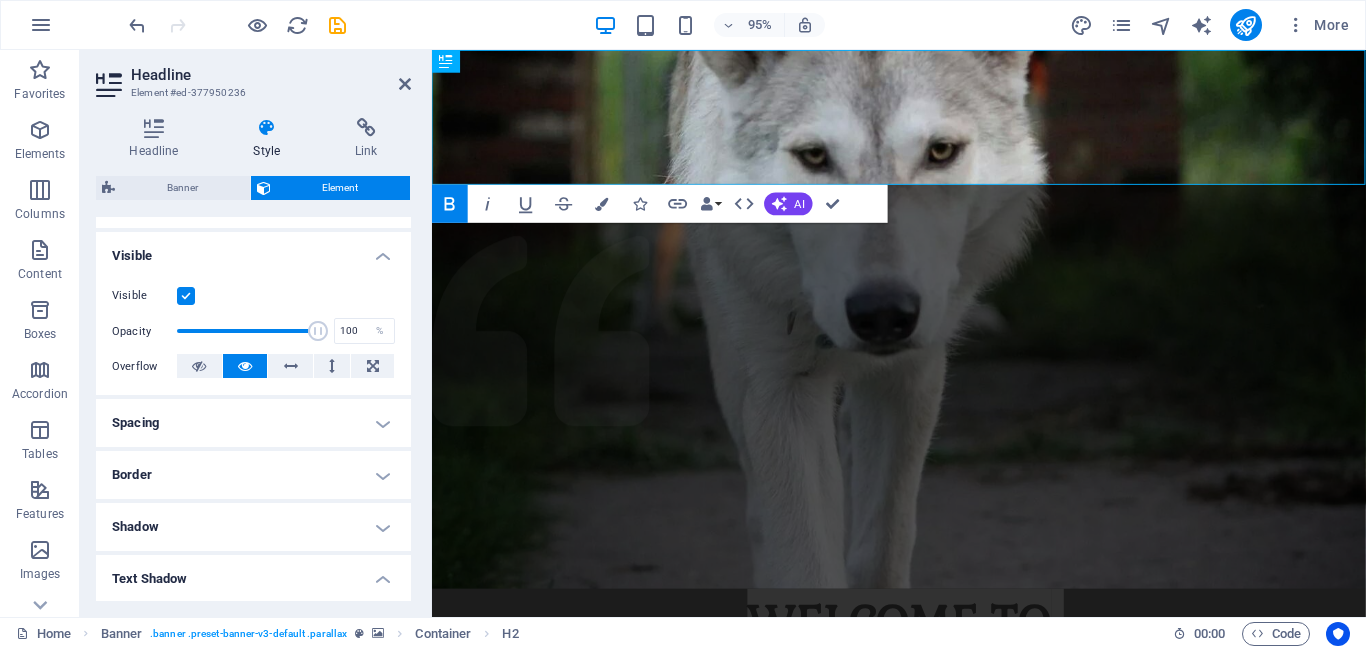 scroll, scrollTop: 0, scrollLeft: 0, axis: both 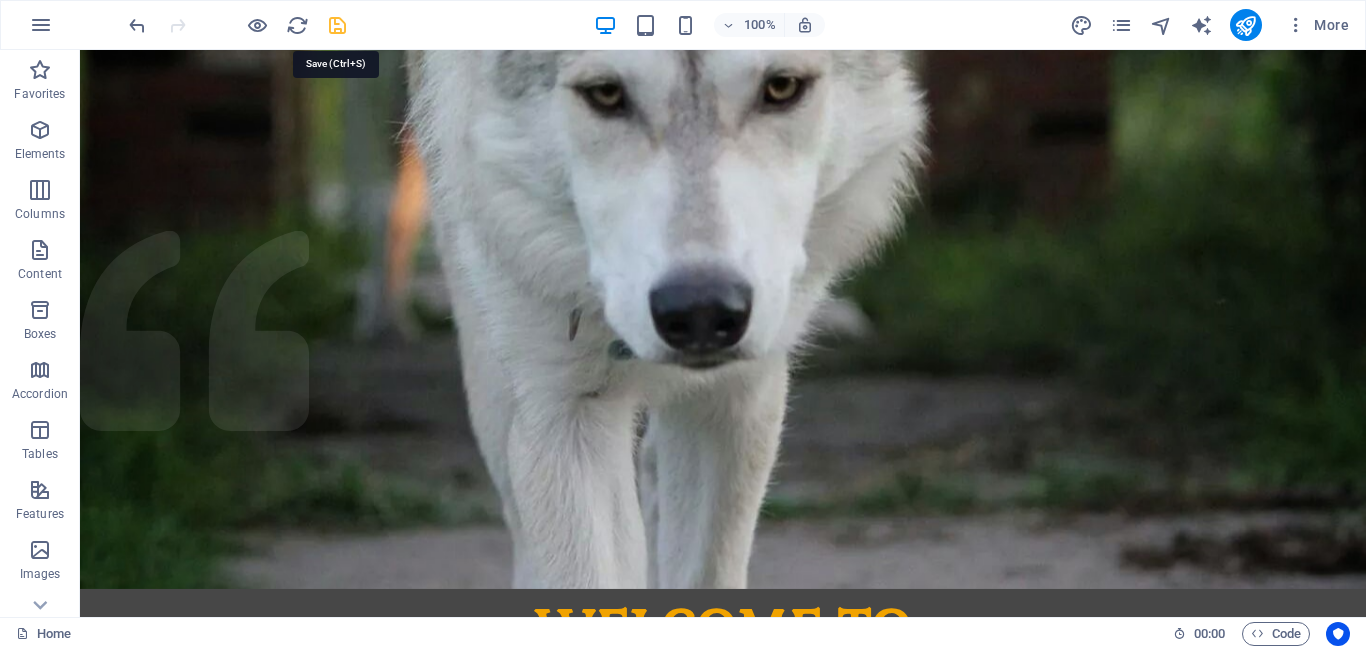 click at bounding box center [337, 25] 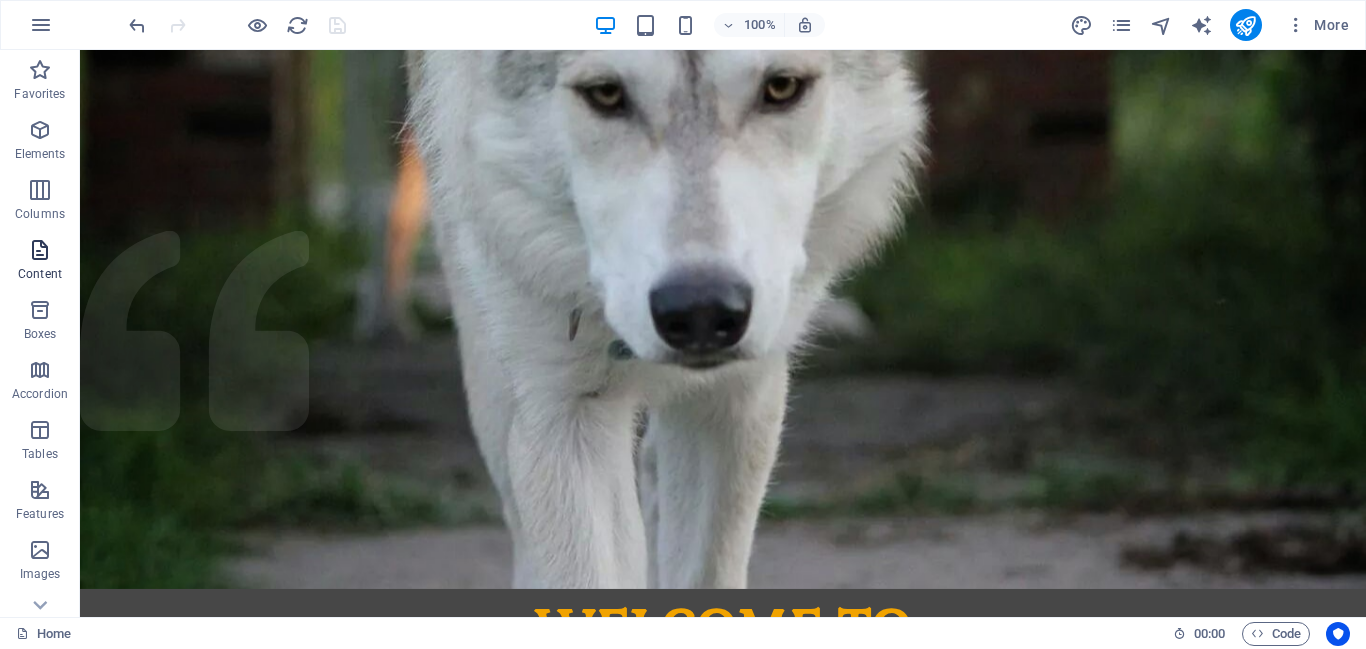 click on "Content" at bounding box center [40, 274] 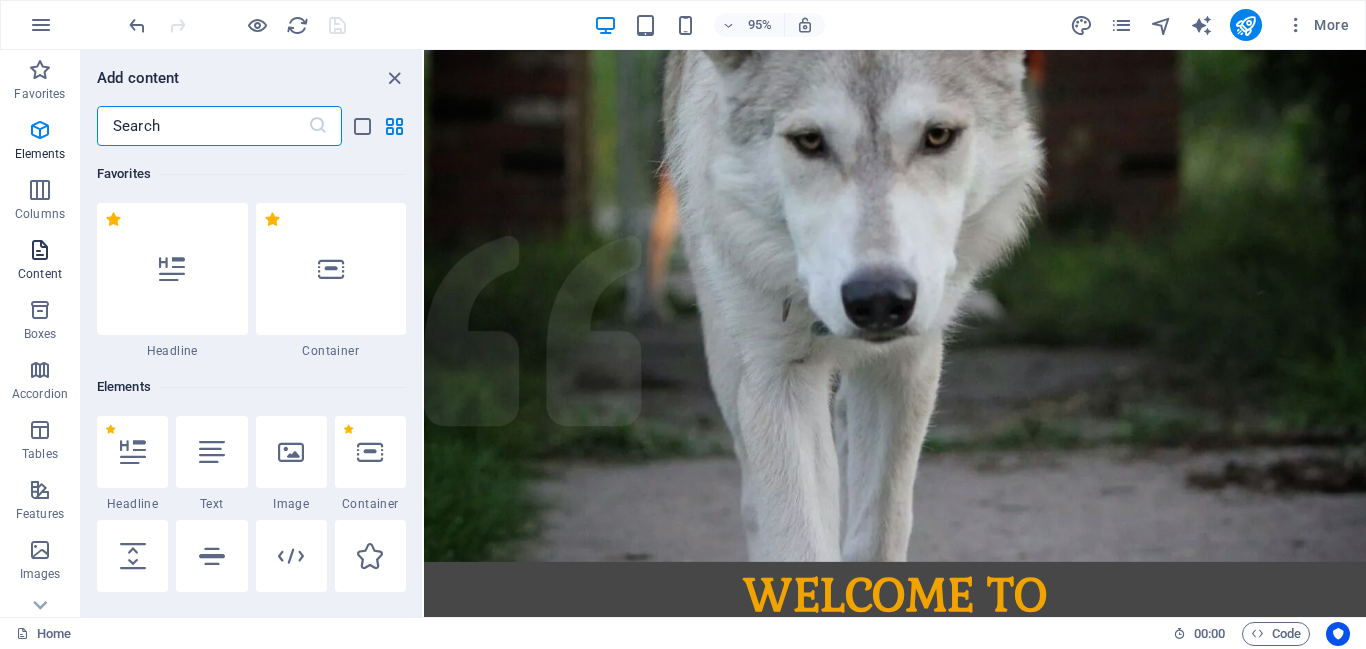 scroll, scrollTop: 3499, scrollLeft: 0, axis: vertical 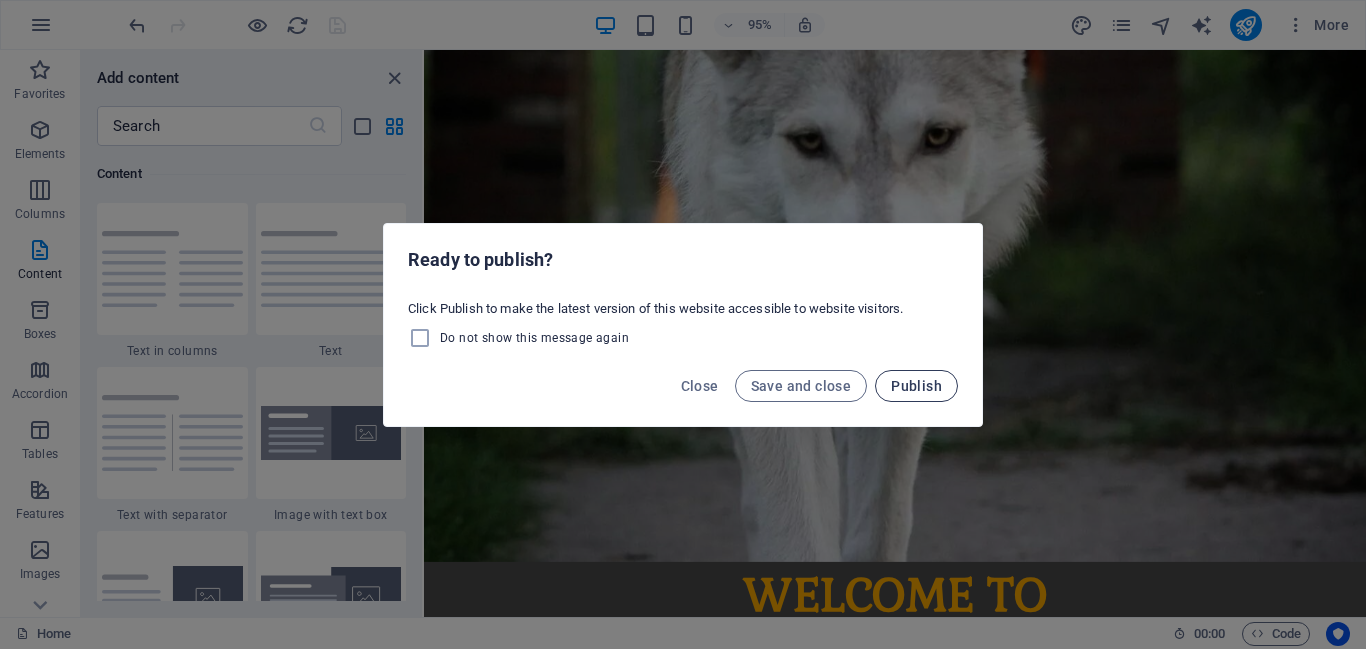 click on "Publish" at bounding box center (916, 386) 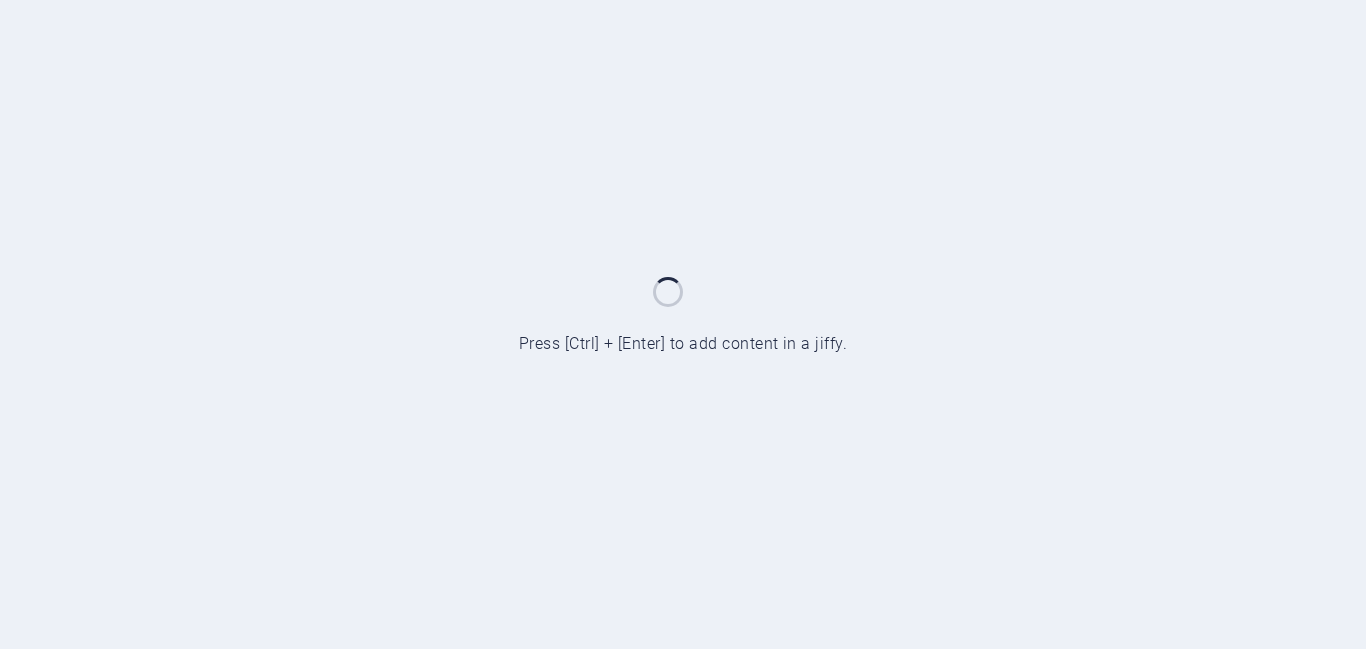 scroll, scrollTop: 0, scrollLeft: 0, axis: both 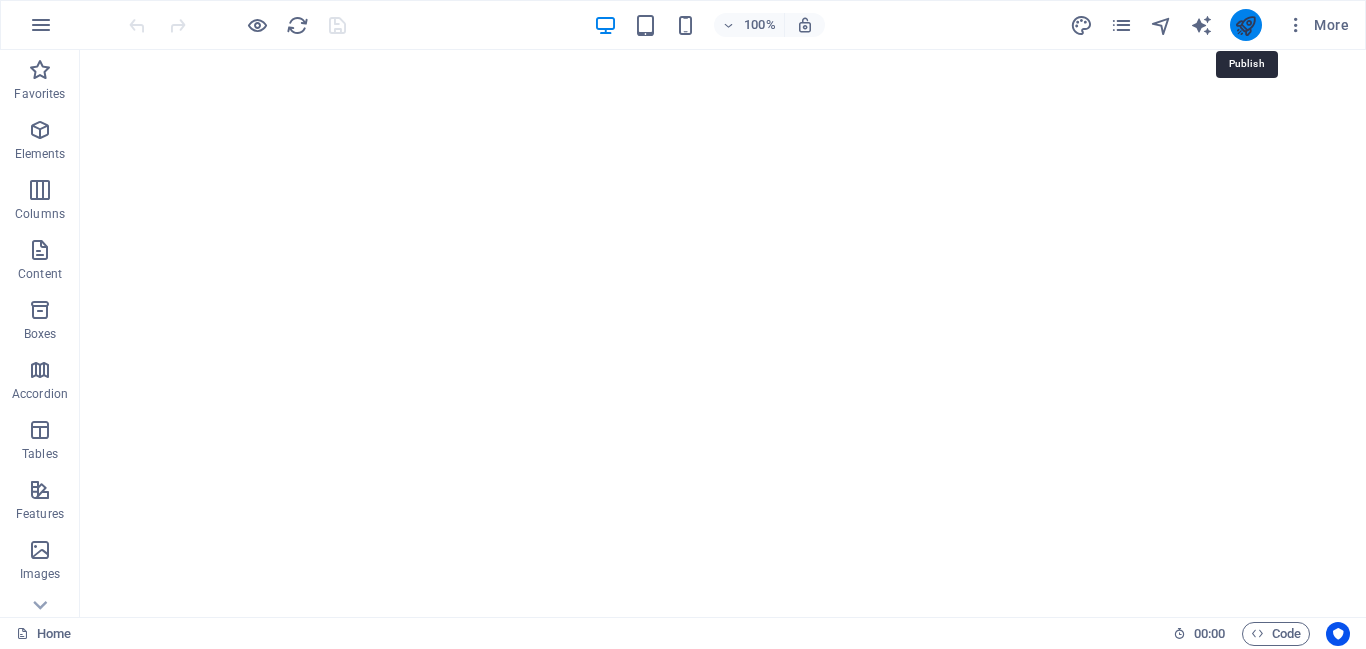 click at bounding box center (1245, 25) 